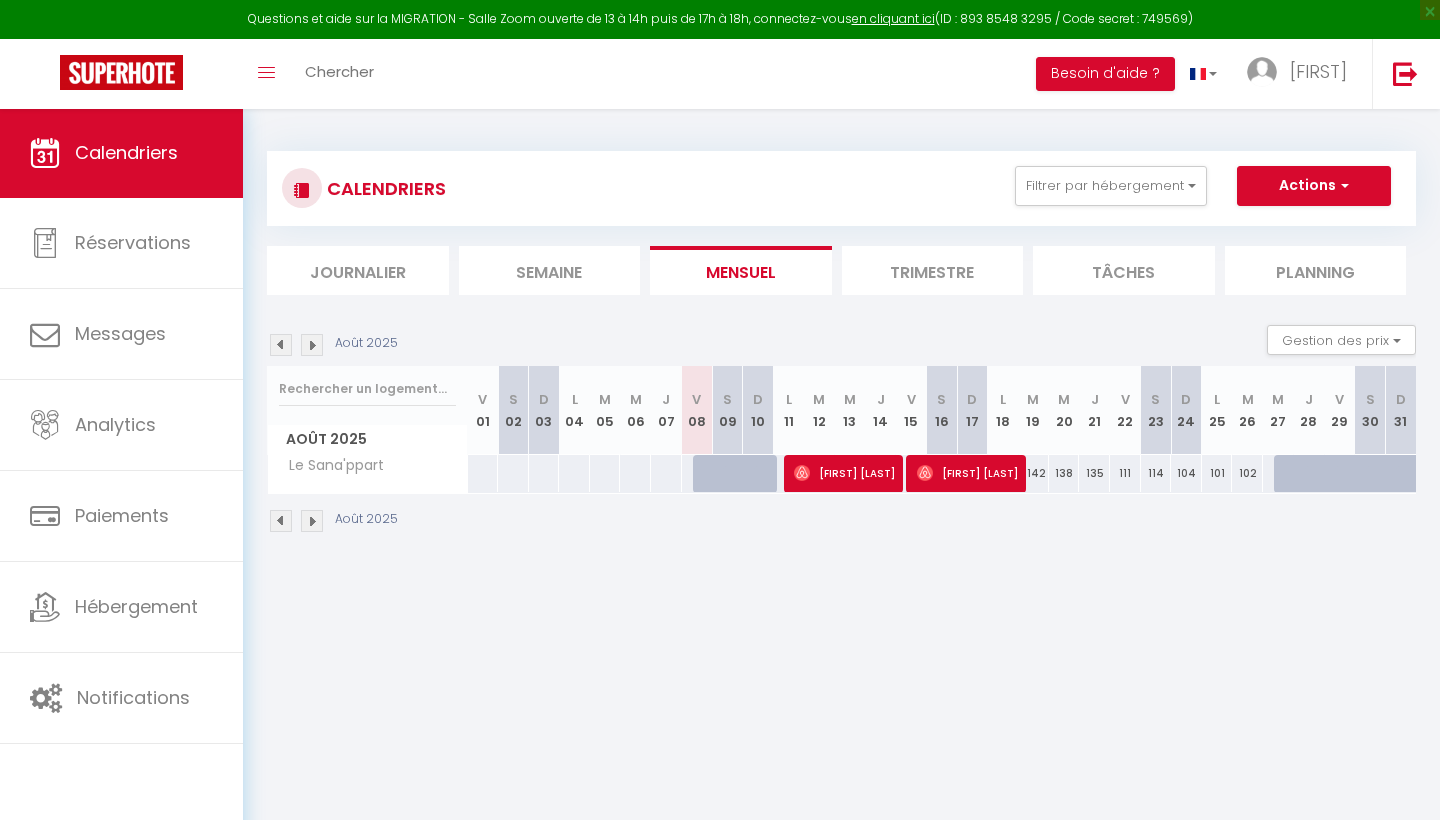 select 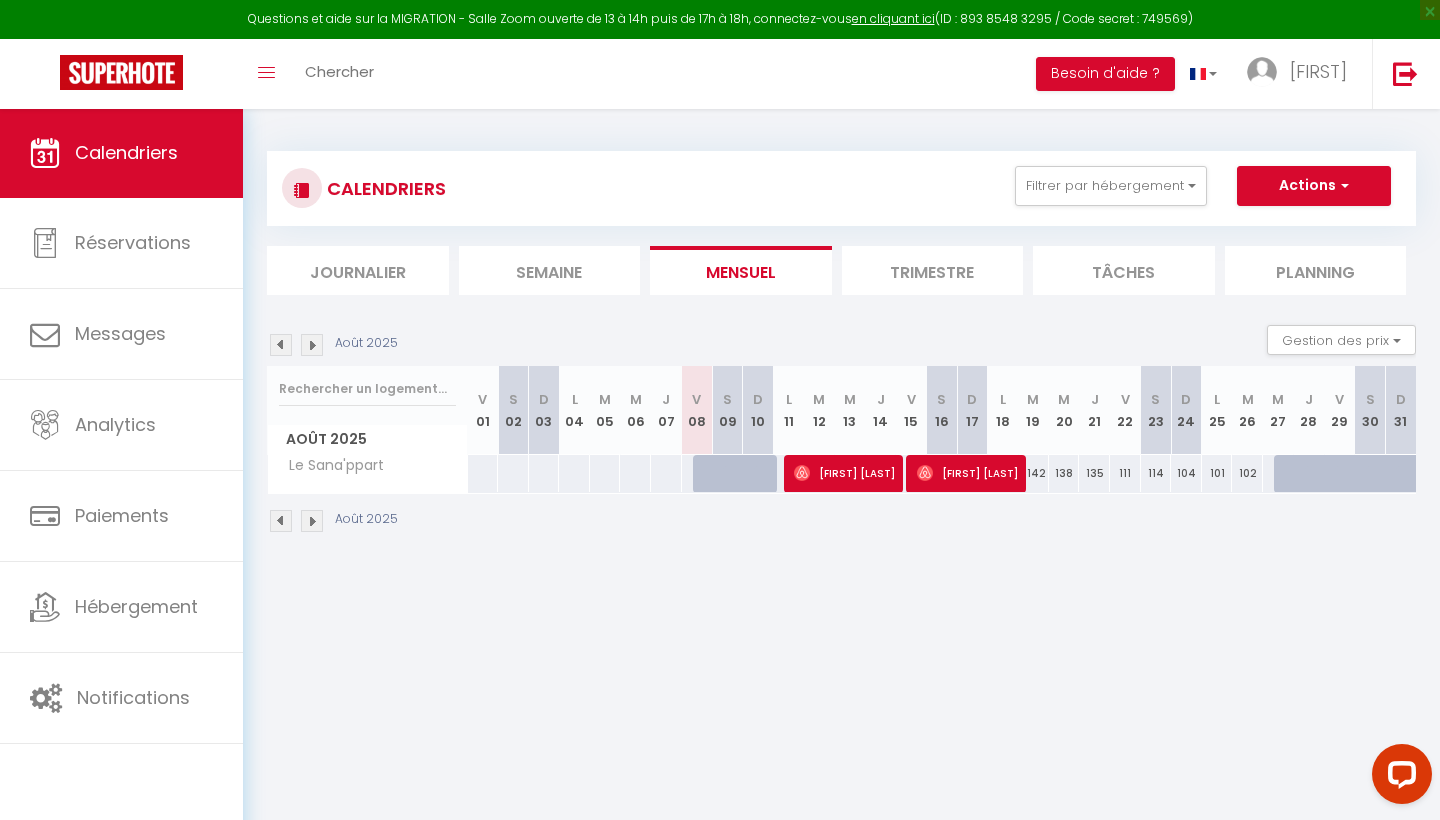 scroll, scrollTop: 0, scrollLeft: 0, axis: both 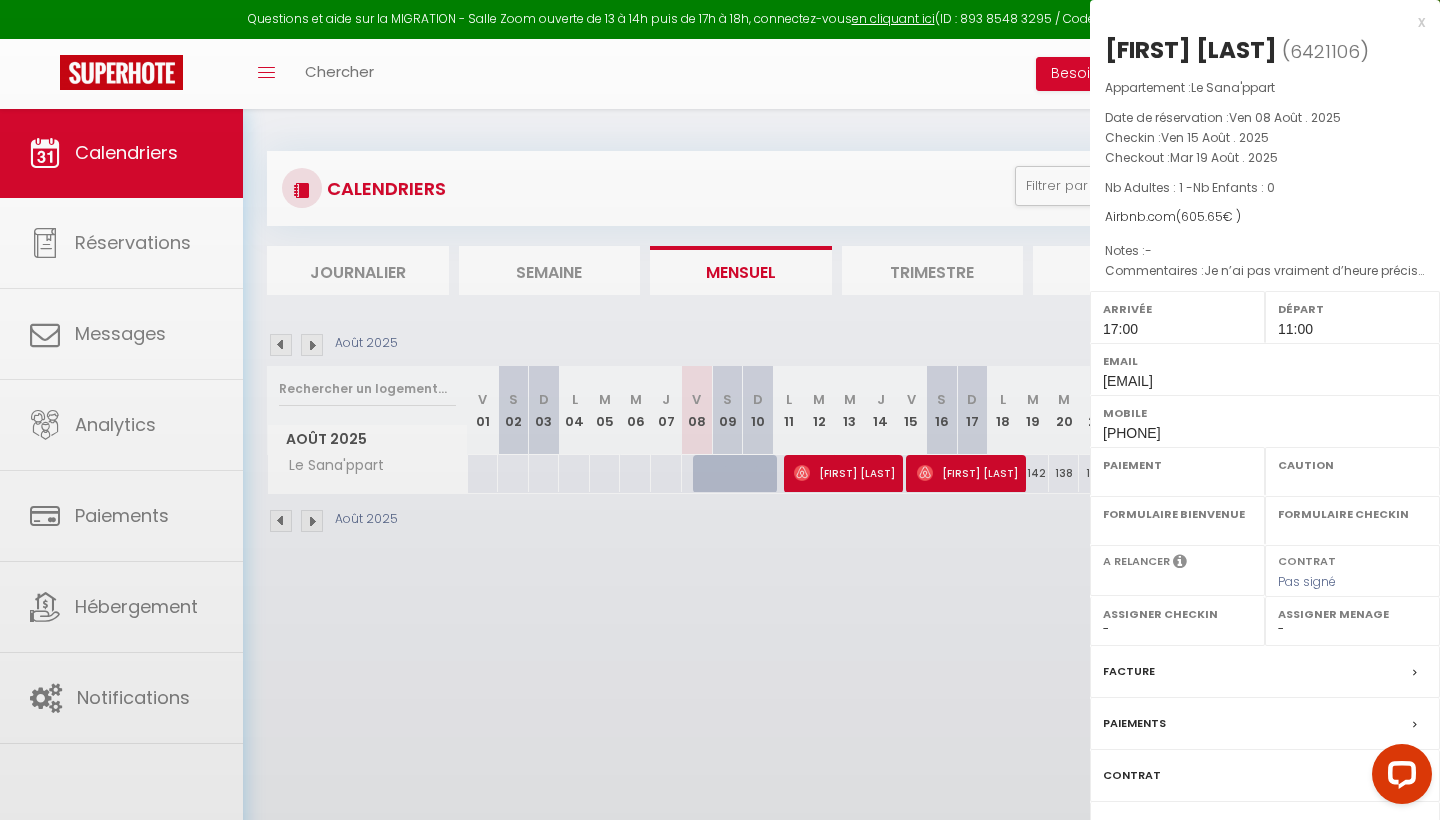 select on "OK" 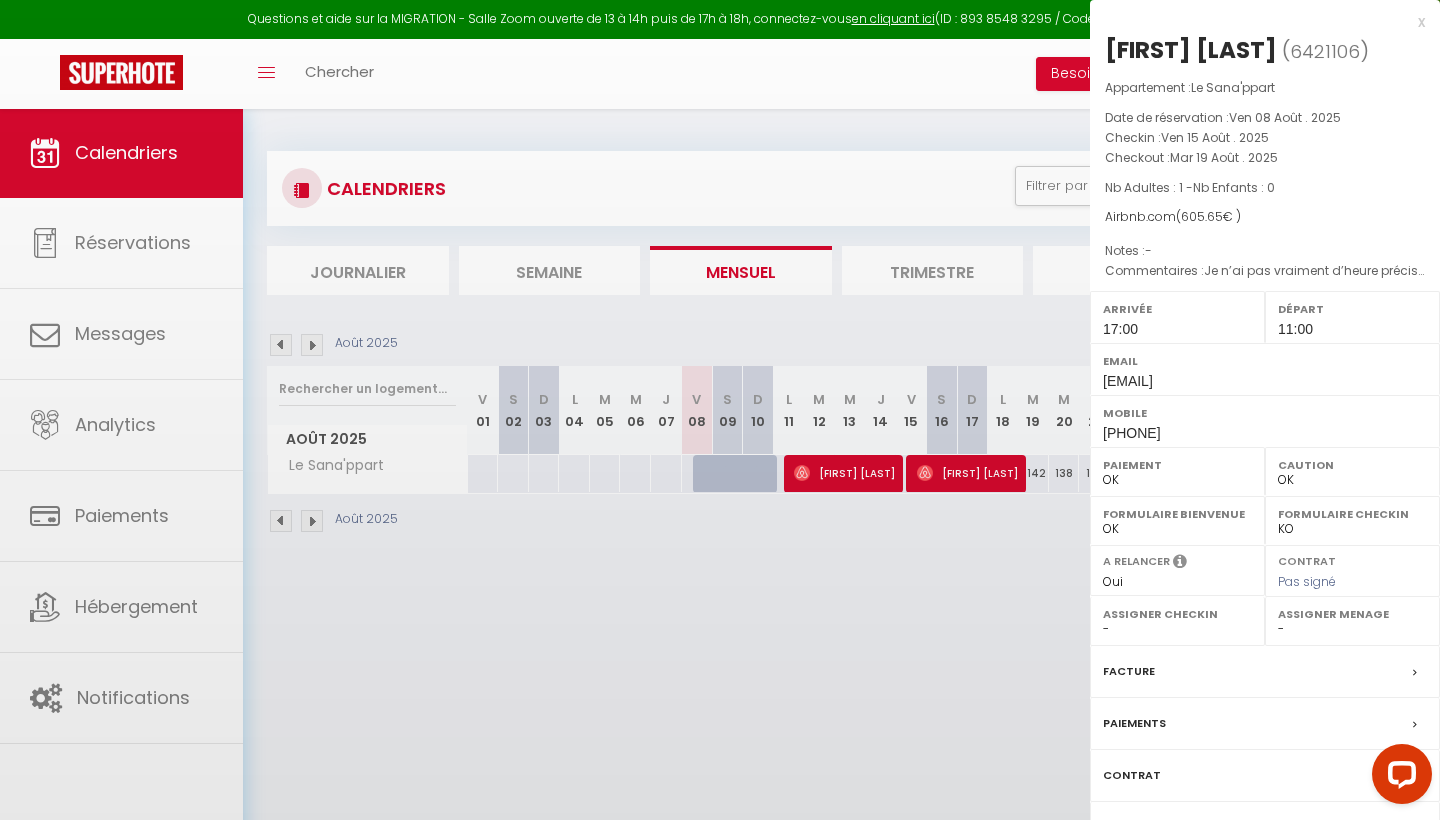 select on "51151" 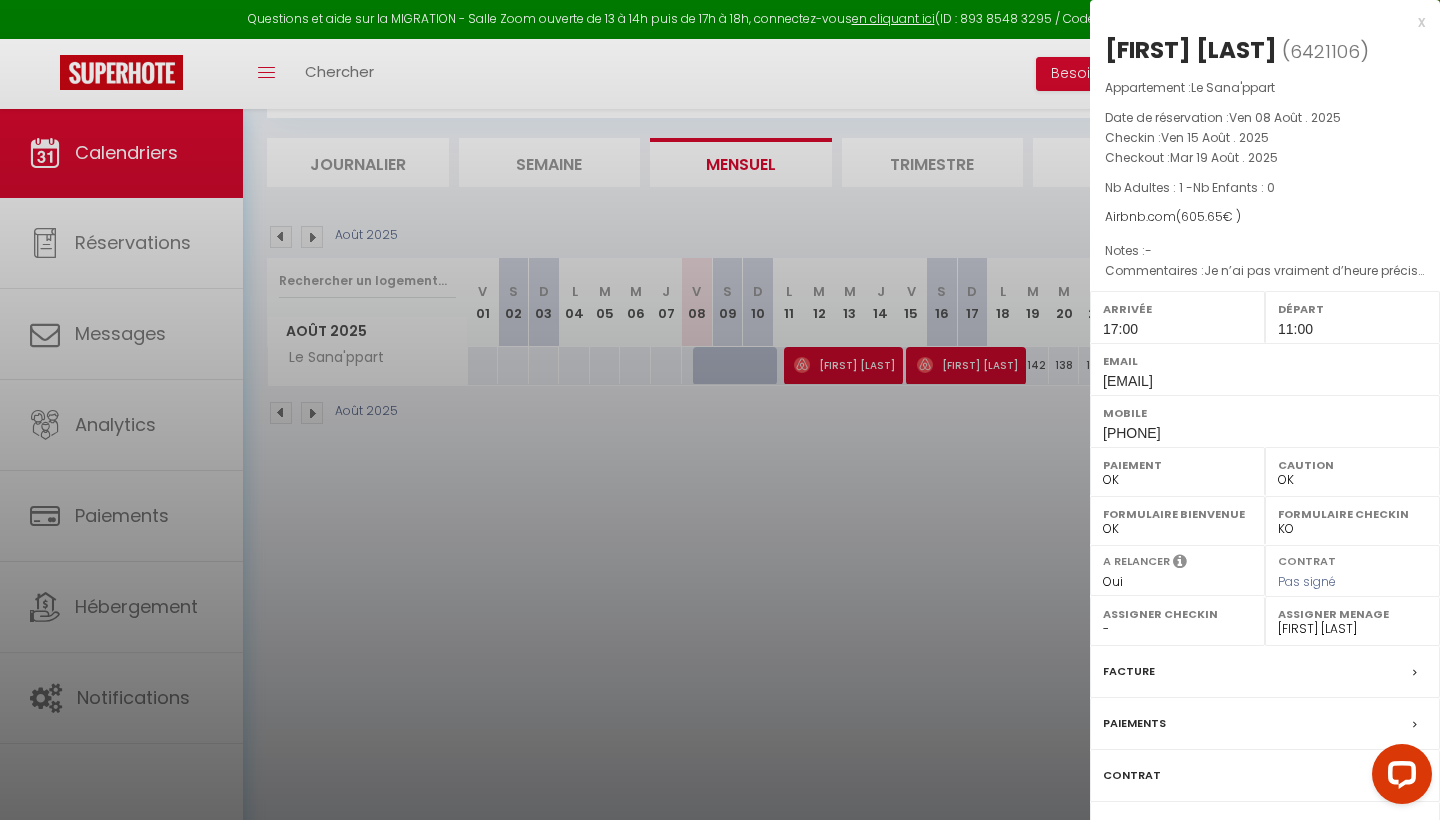 scroll, scrollTop: 108, scrollLeft: 0, axis: vertical 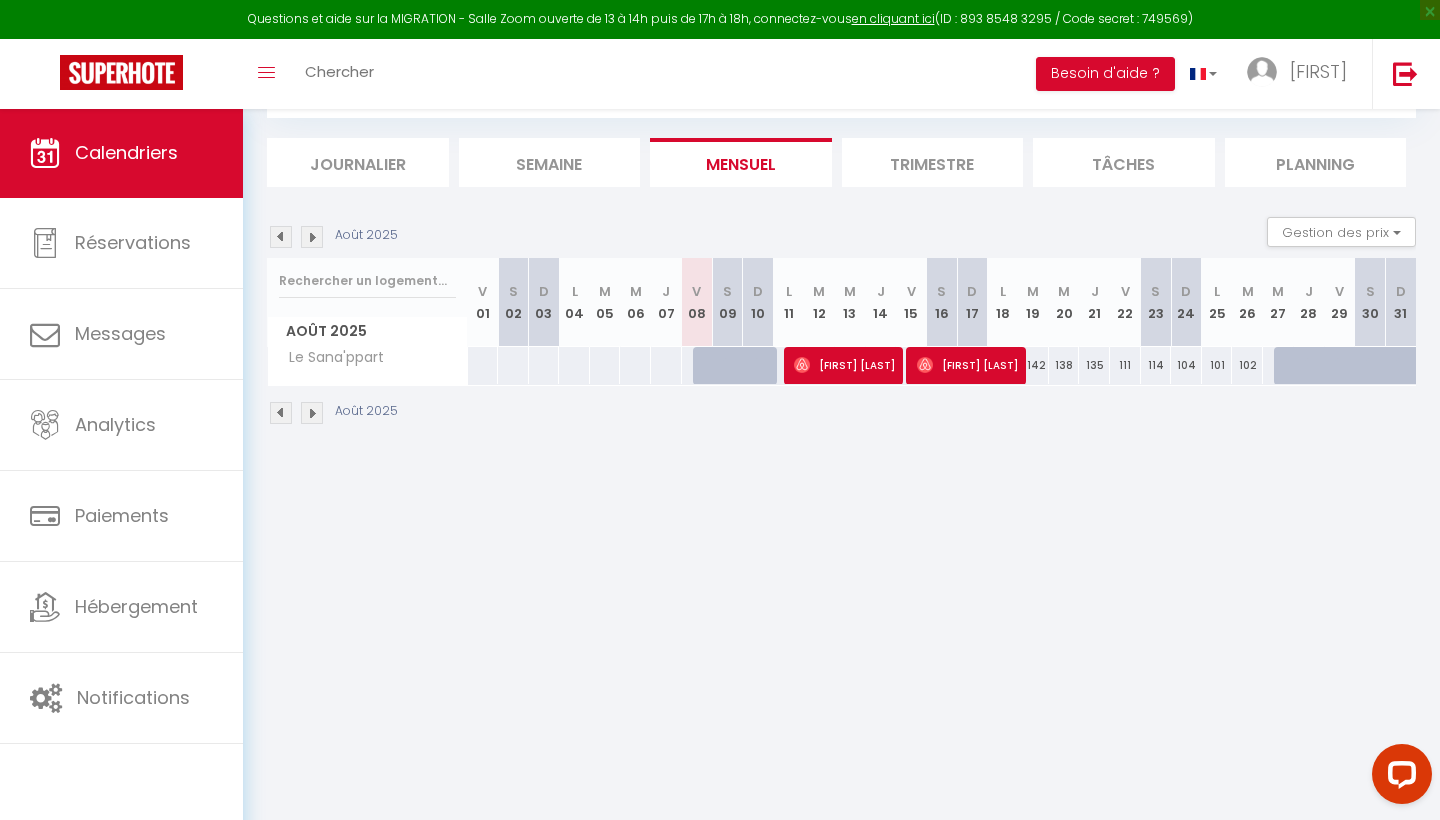 click on "[FIRST] [LAST]" at bounding box center (968, 365) 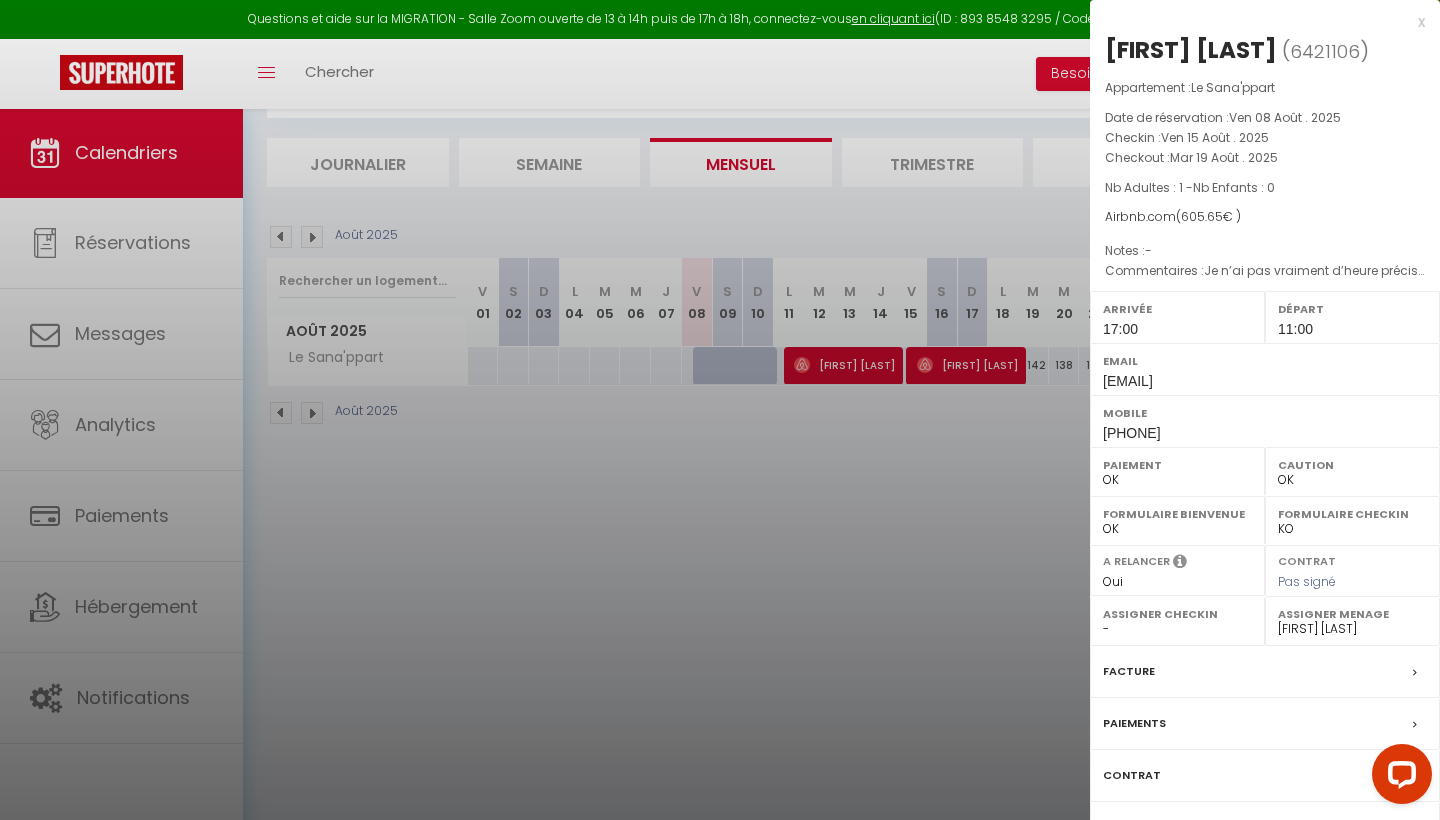 scroll, scrollTop: 108, scrollLeft: 0, axis: vertical 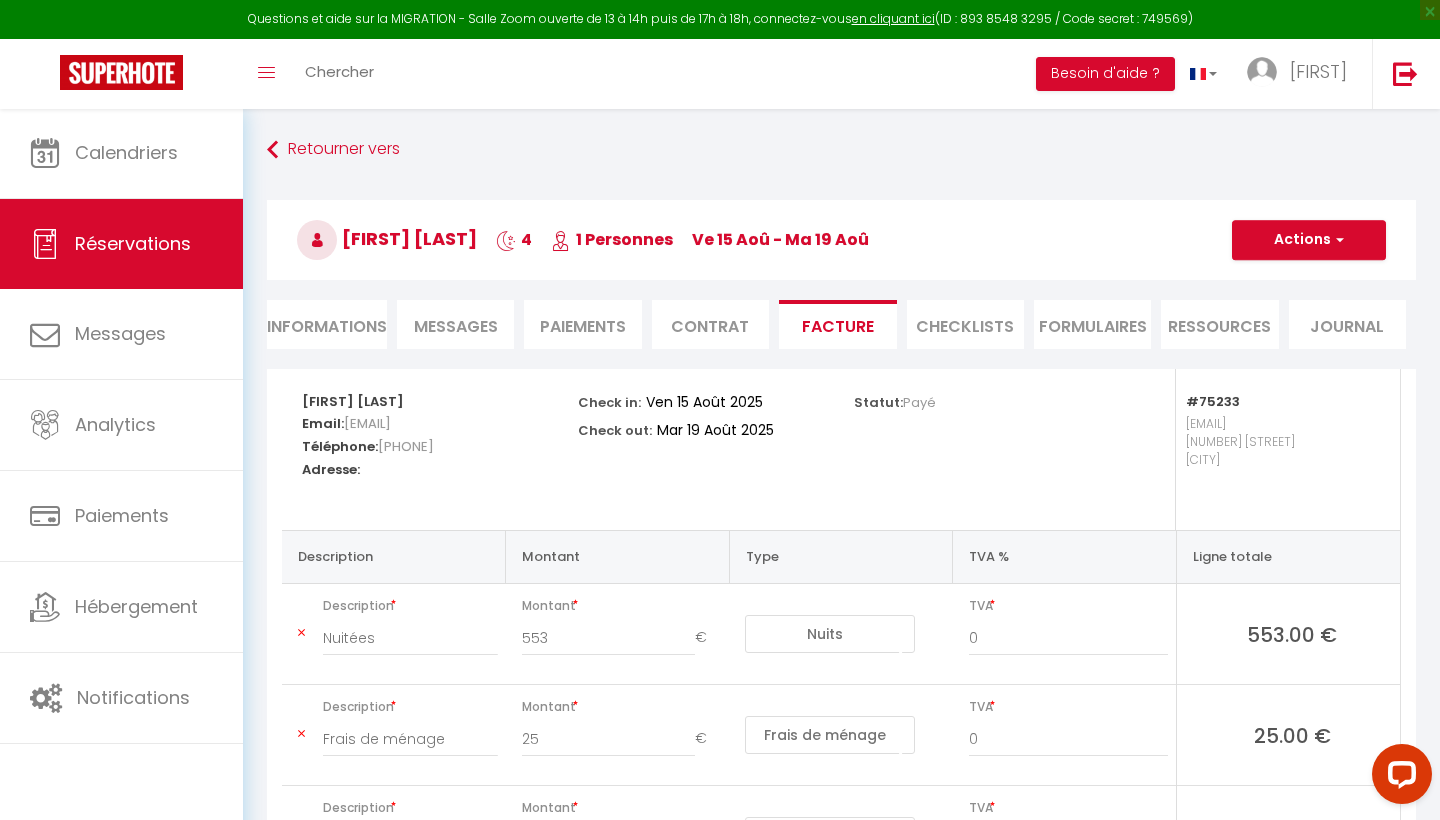 click on "Informations" at bounding box center (327, 324) 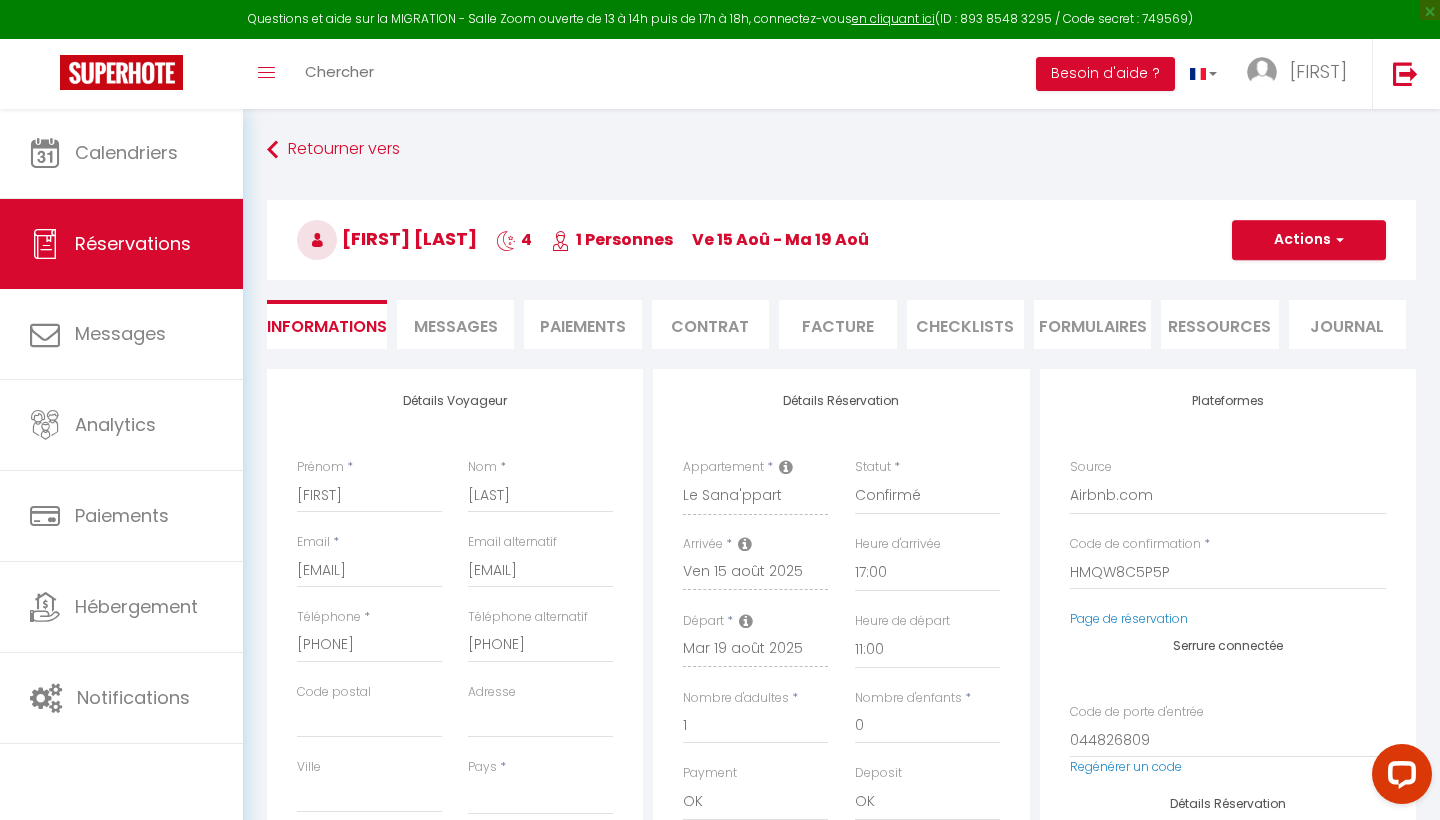click on "Paiements" at bounding box center [582, 324] 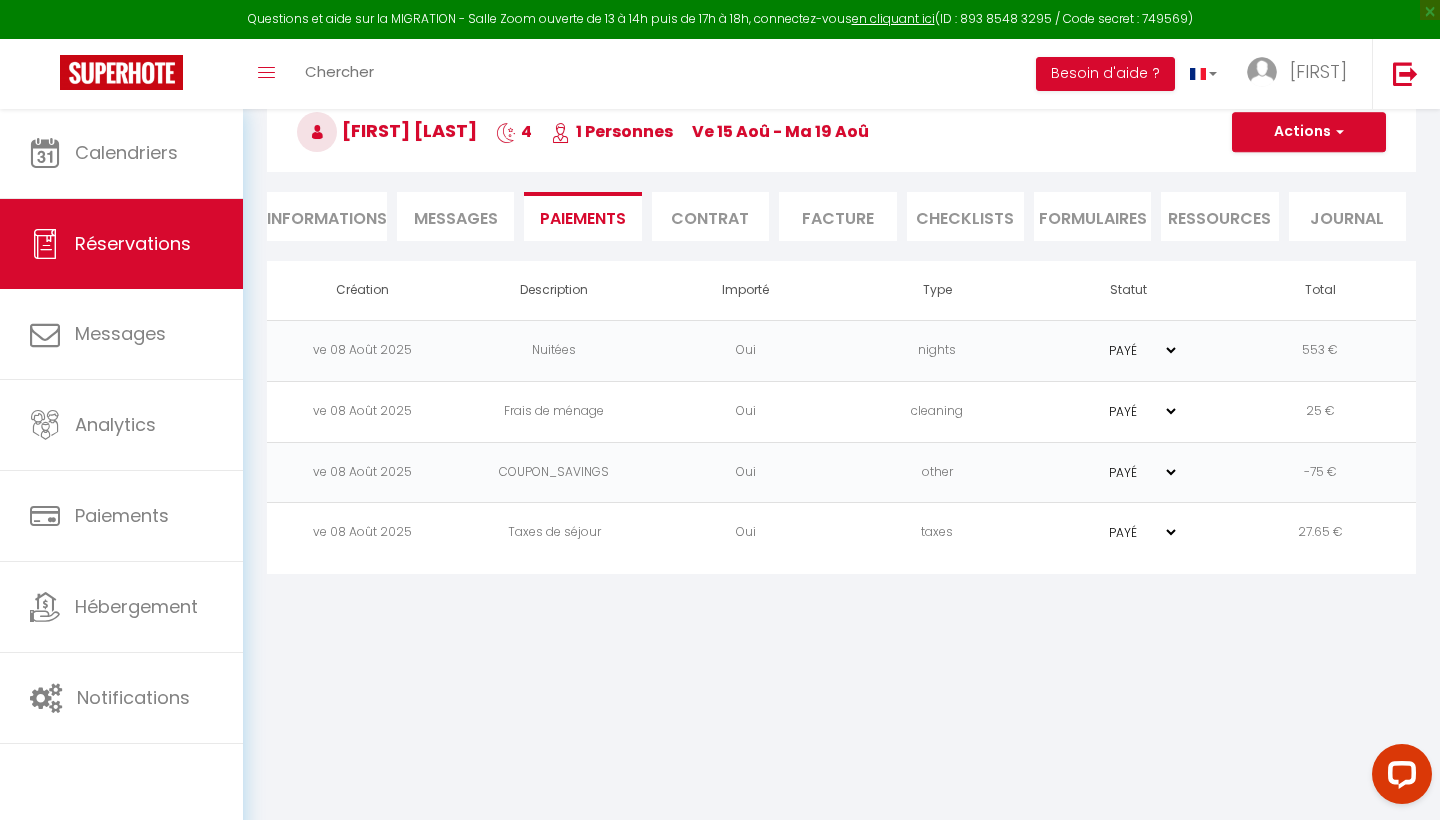 scroll, scrollTop: 108, scrollLeft: 0, axis: vertical 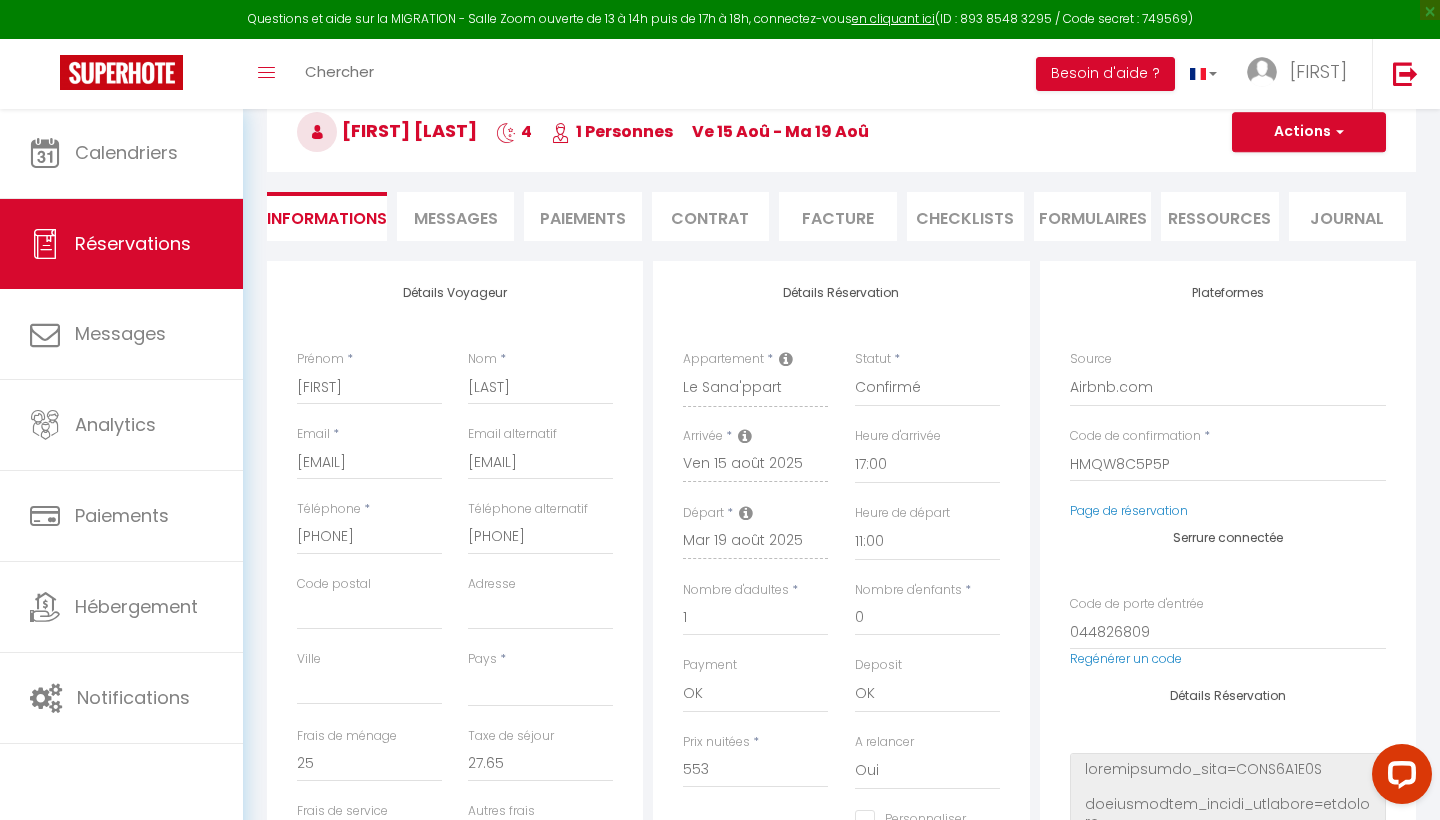 select 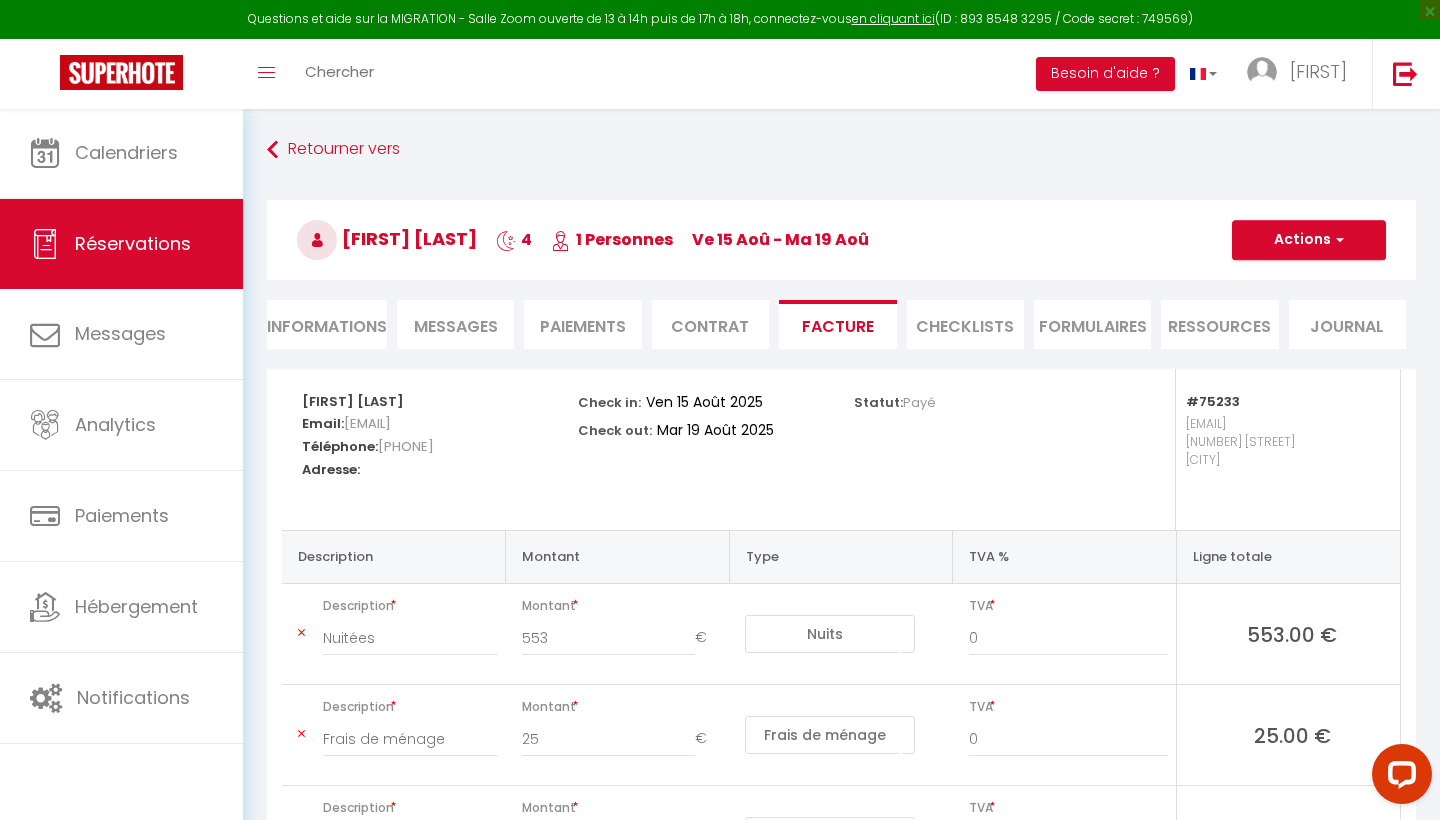 scroll, scrollTop: 0, scrollLeft: 0, axis: both 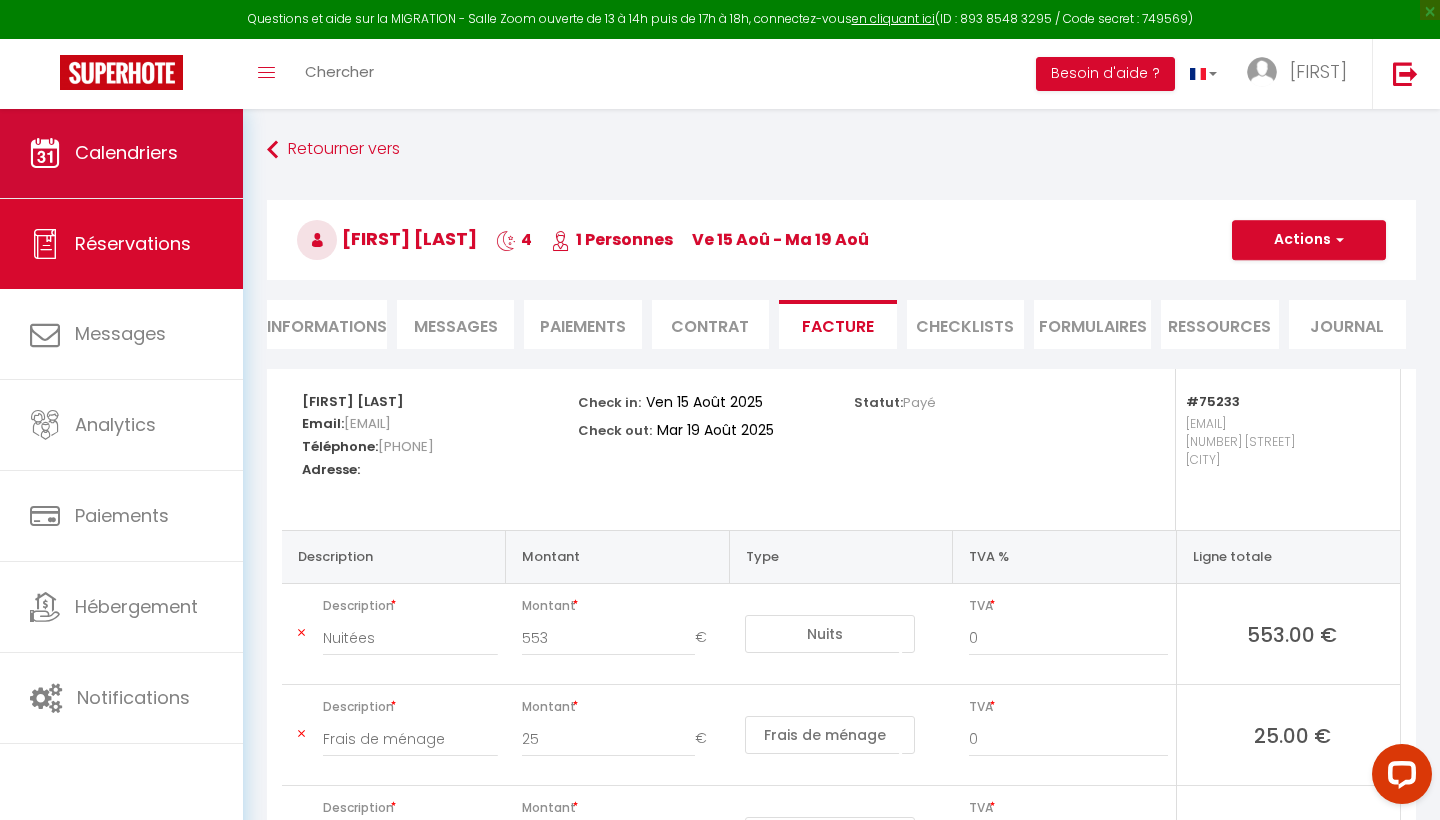 click on "Calendriers" at bounding box center (121, 153) 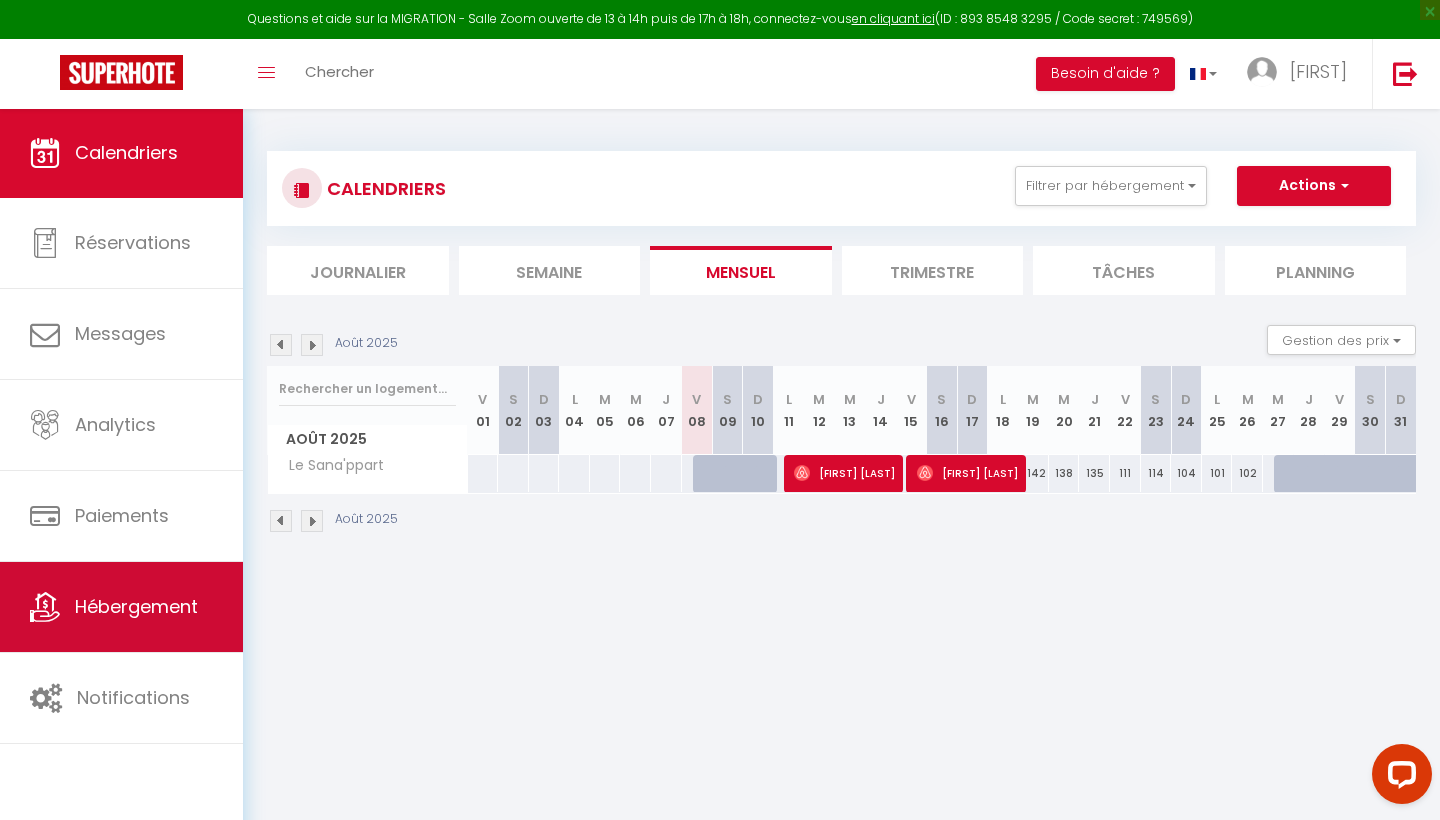 click on "Hébergement" at bounding box center (136, 606) 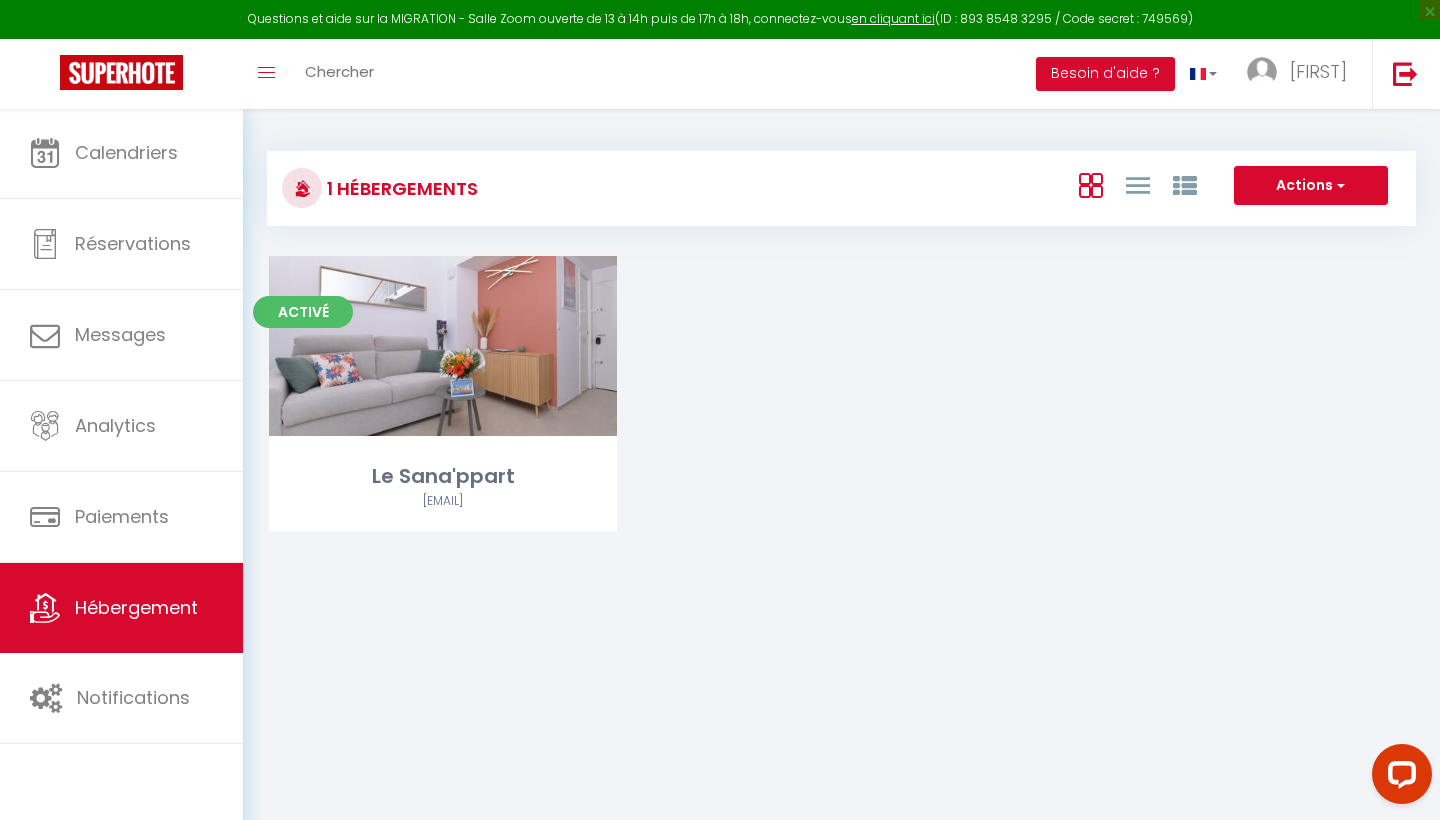 click on "Actions" at bounding box center [1311, 186] 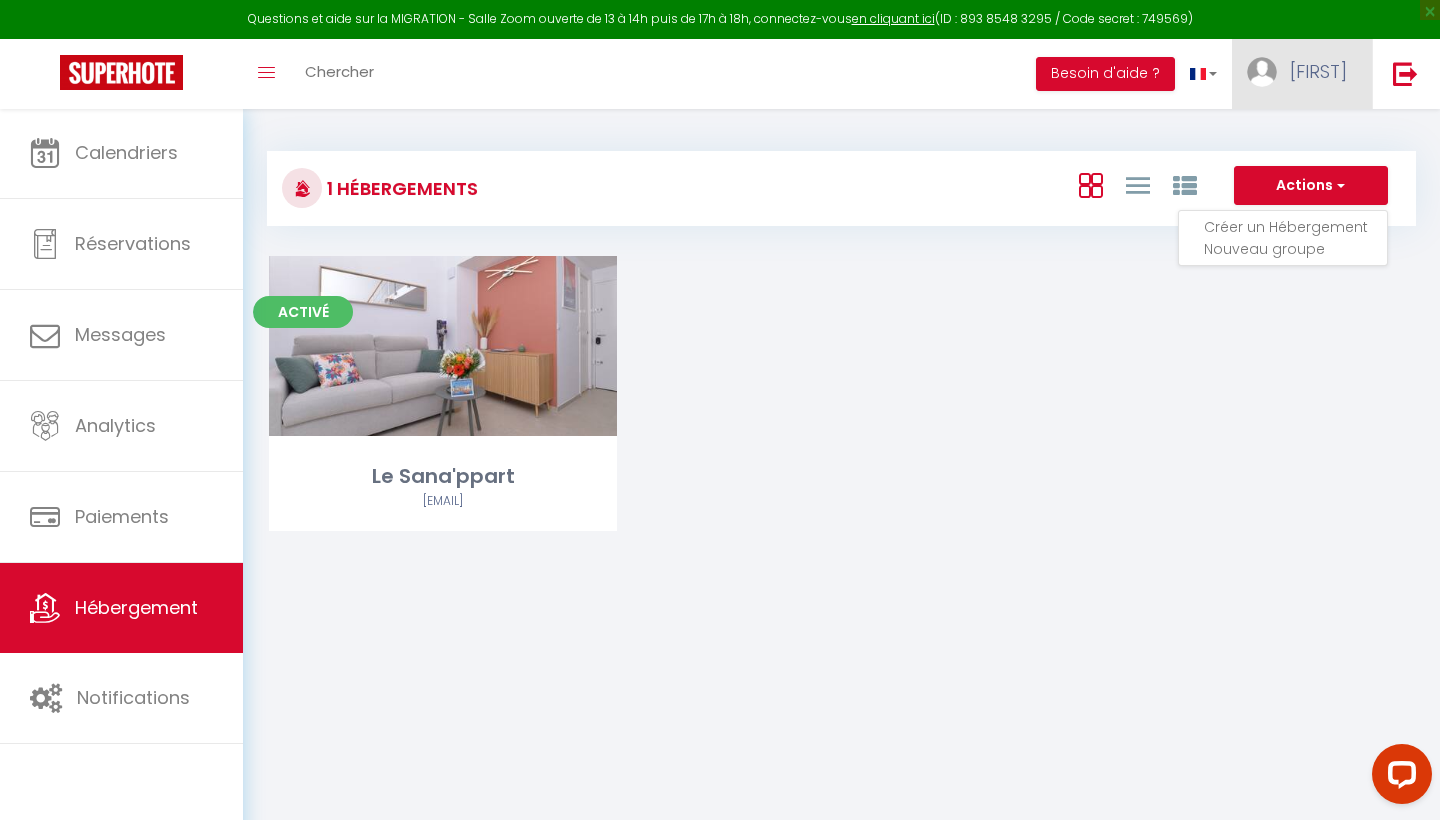 click on "[FIRST]" at bounding box center (1302, 74) 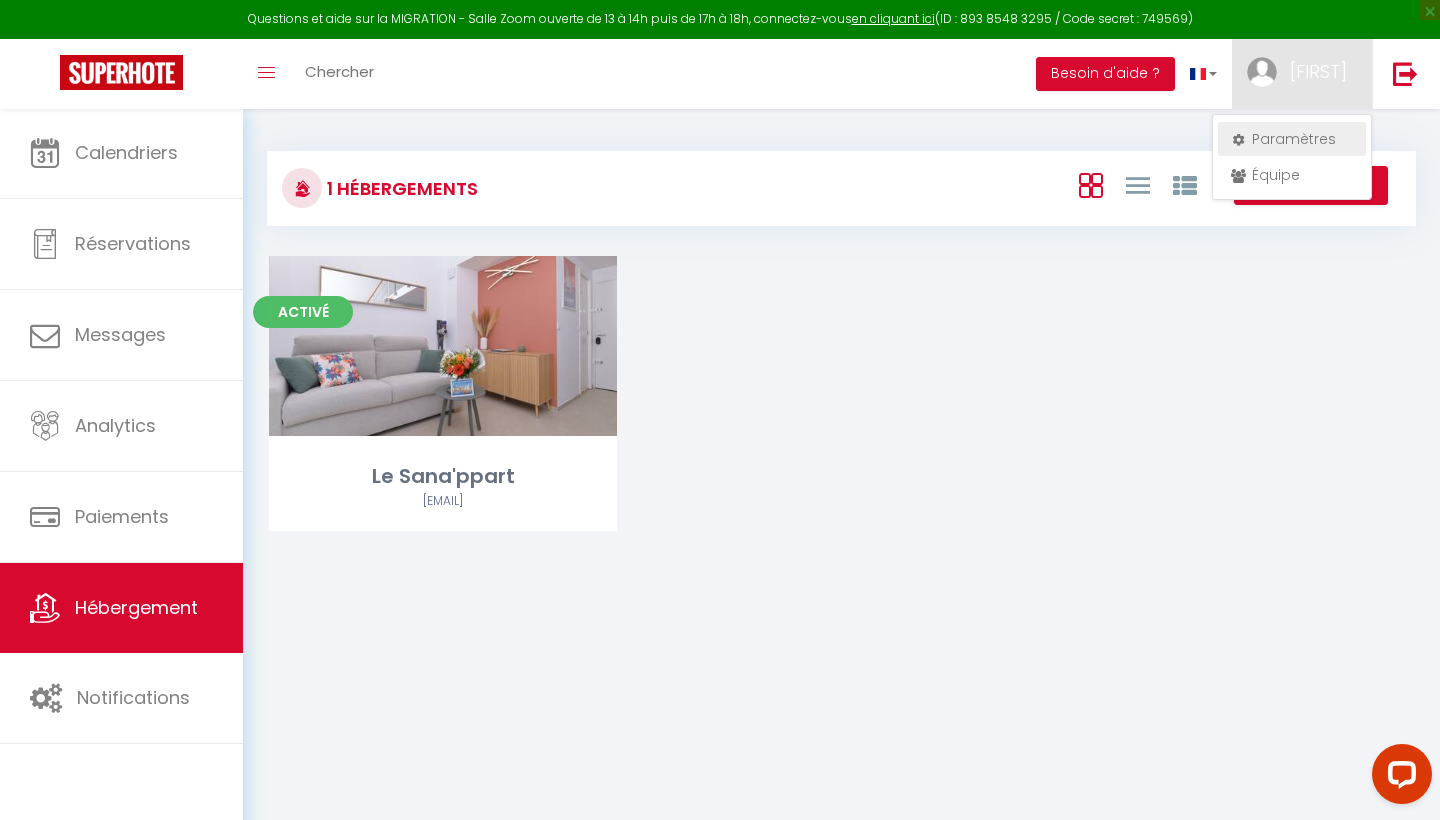click on "Paramètres" at bounding box center (1292, 139) 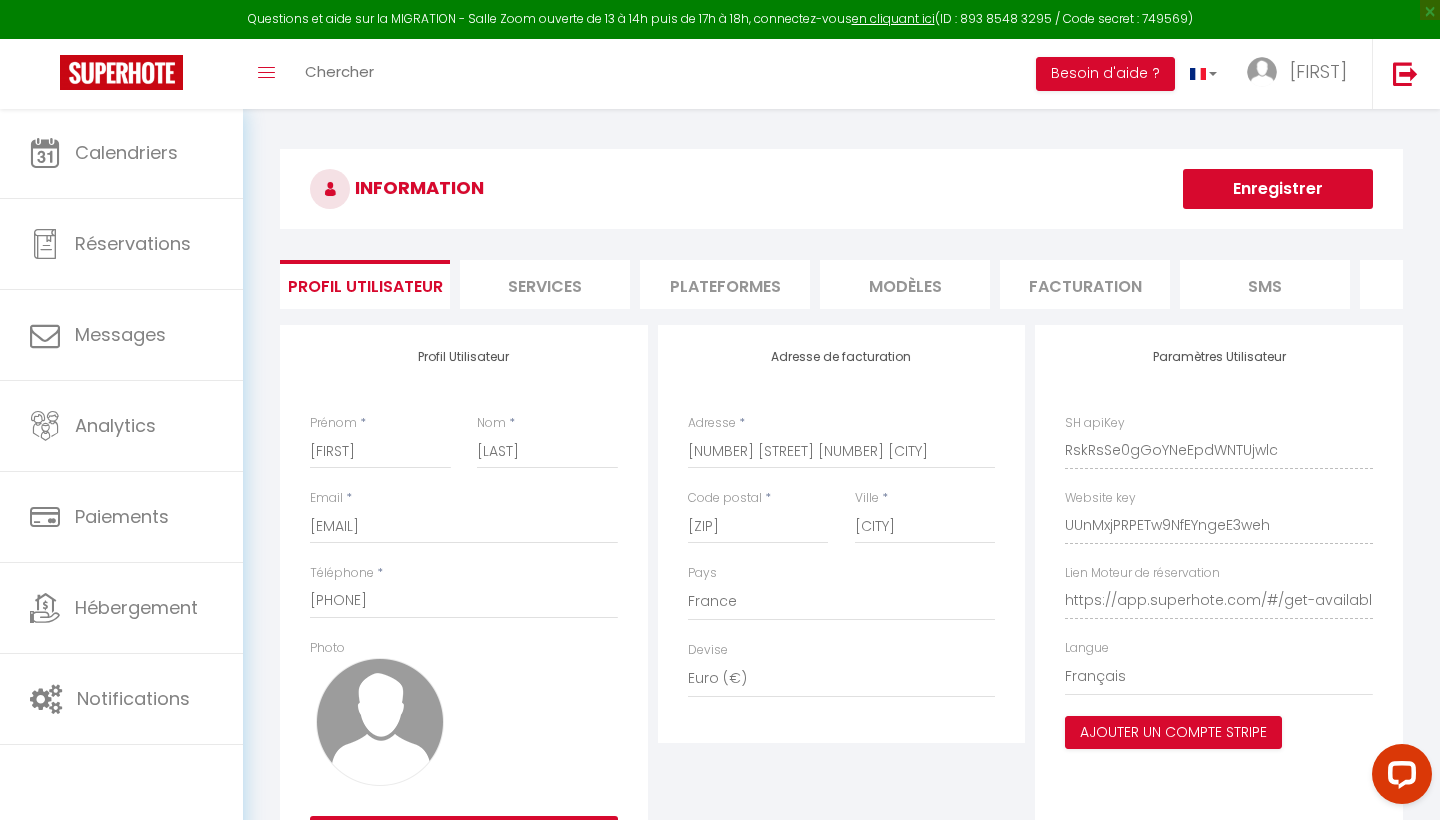 click on "Plateformes" at bounding box center [725, 284] 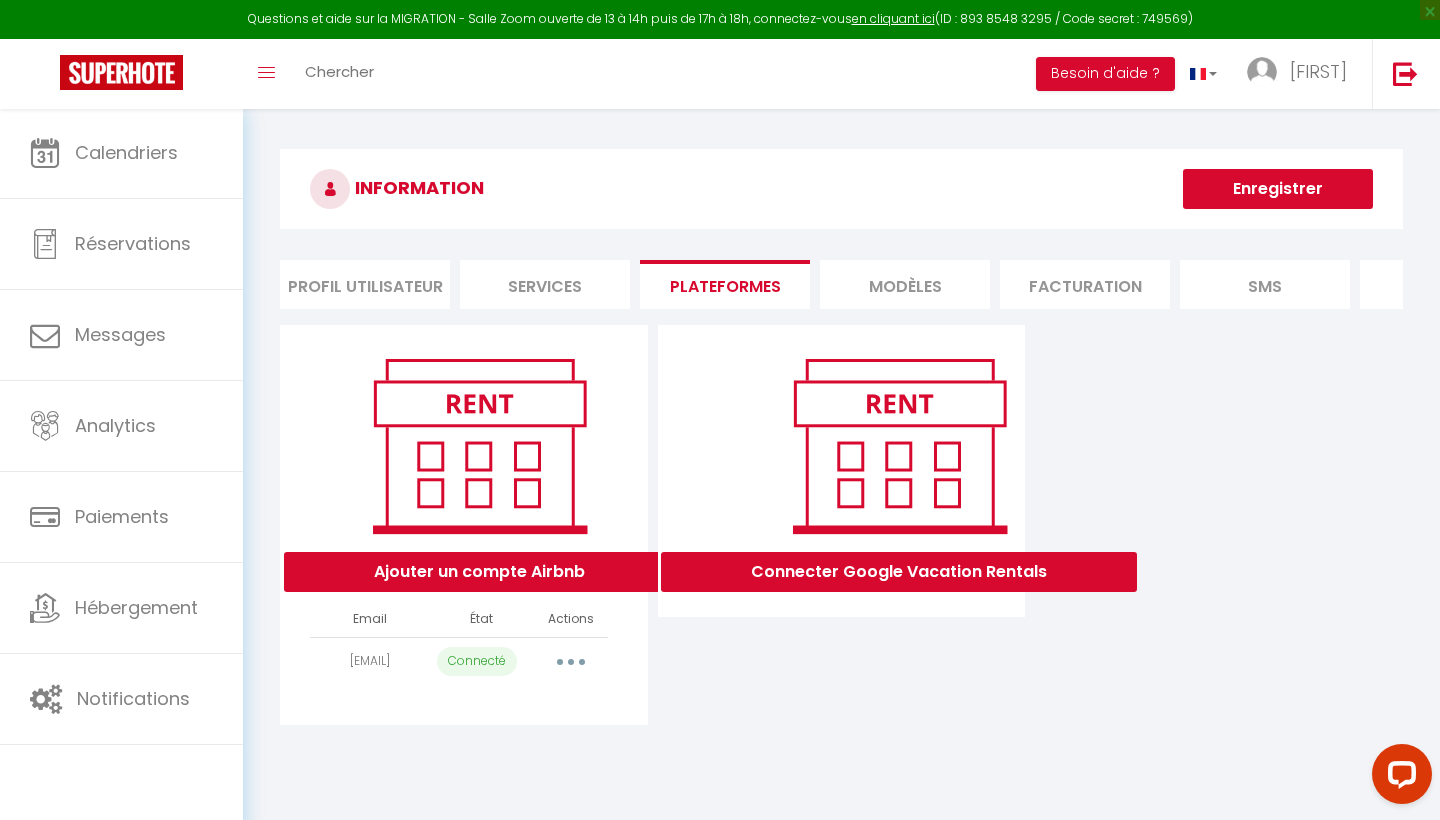 scroll, scrollTop: 0, scrollLeft: 0, axis: both 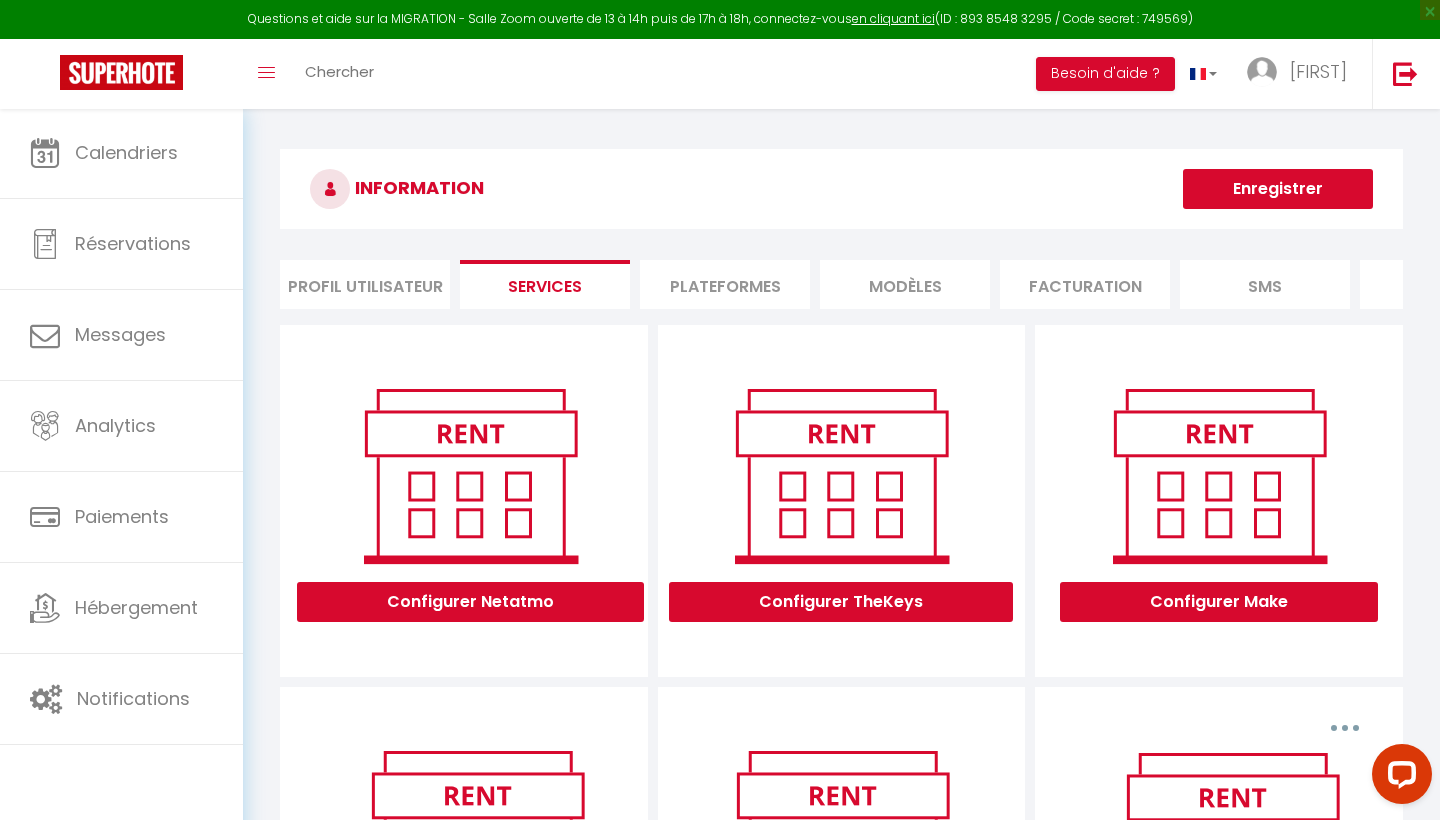 click on "Plateformes" at bounding box center [725, 284] 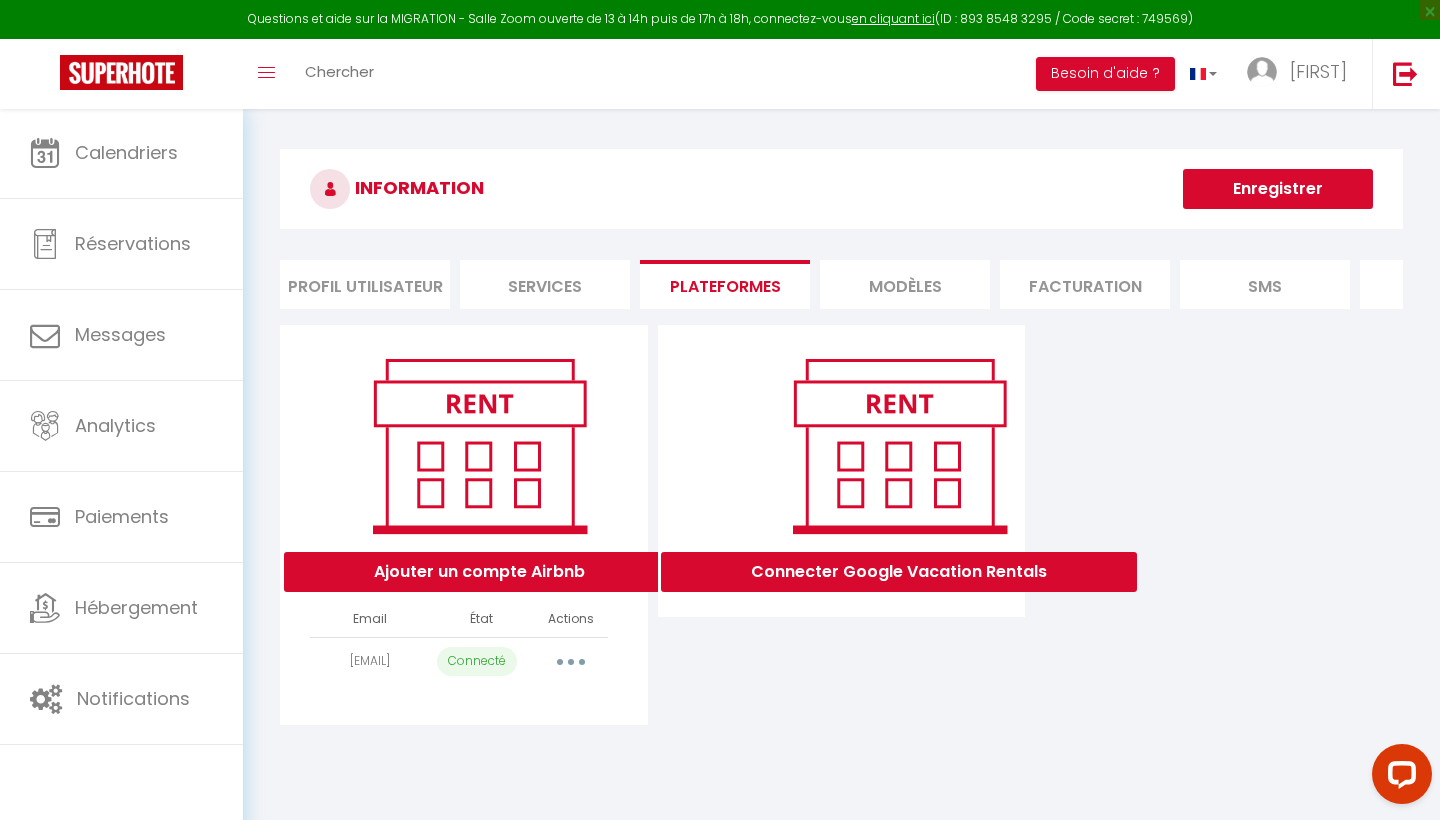 click on "Profil Utilisateur" at bounding box center (365, 284) 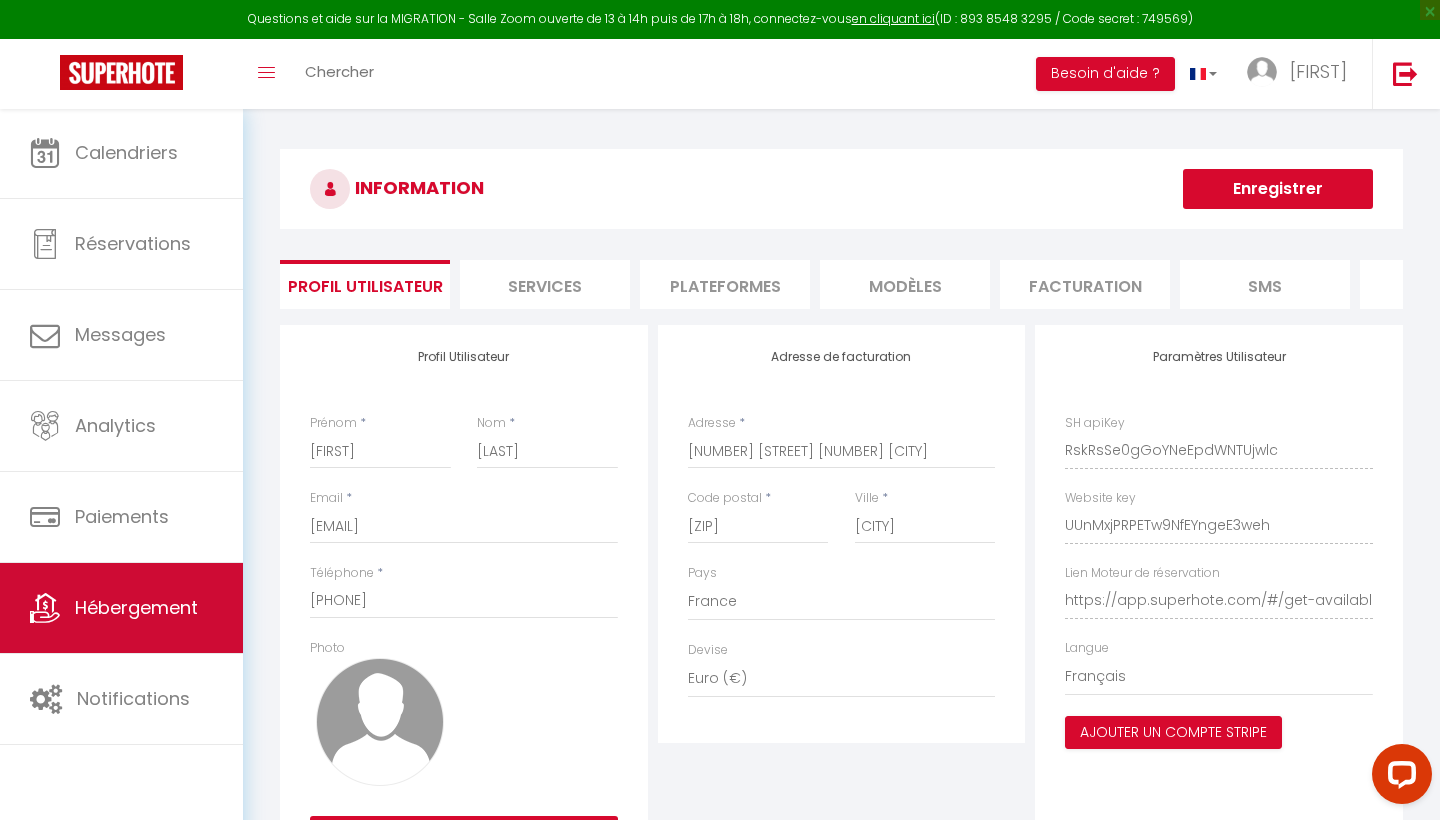 click on "Hébergement" at bounding box center [136, 607] 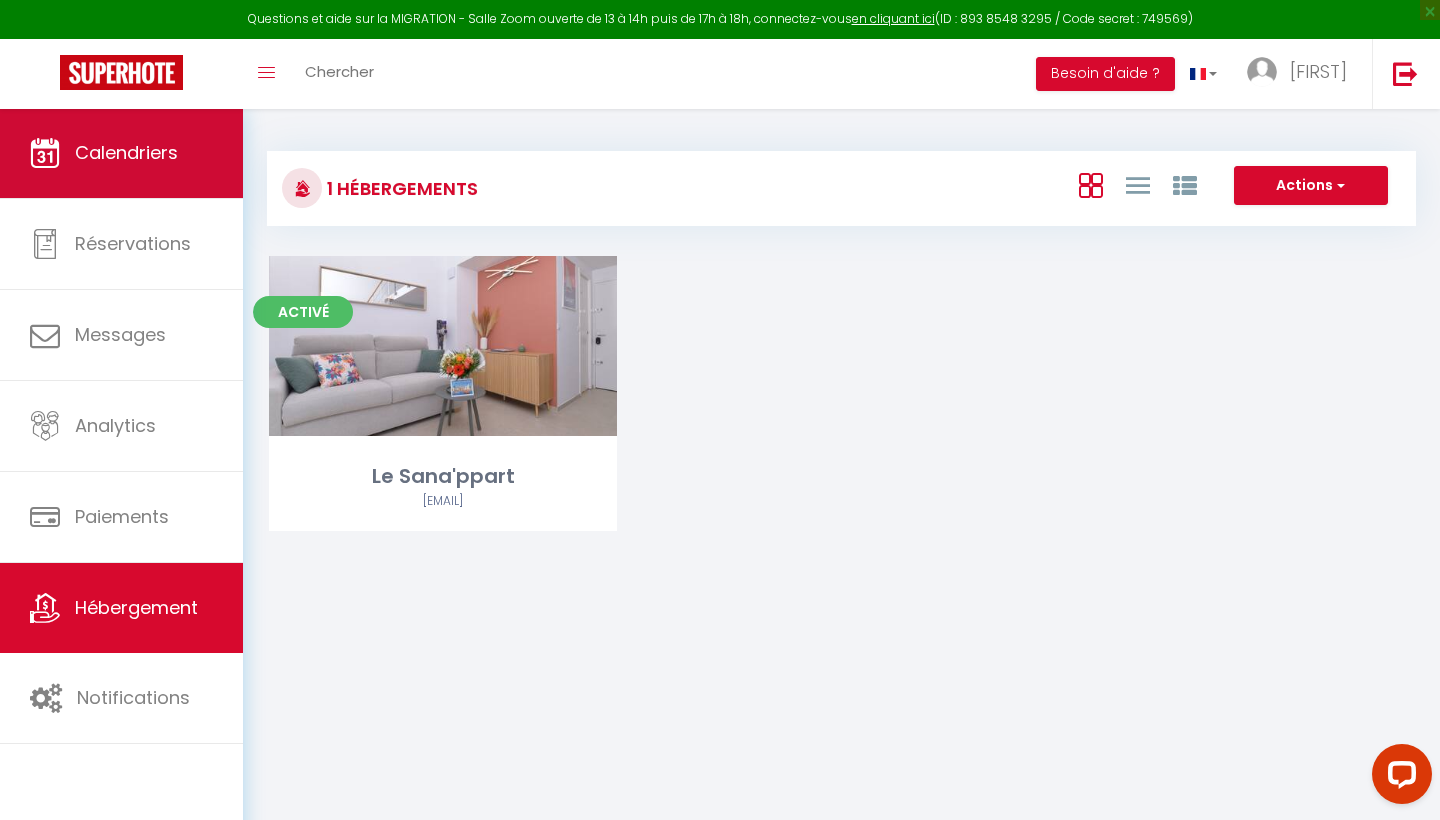 click on "Calendriers" at bounding box center (121, 153) 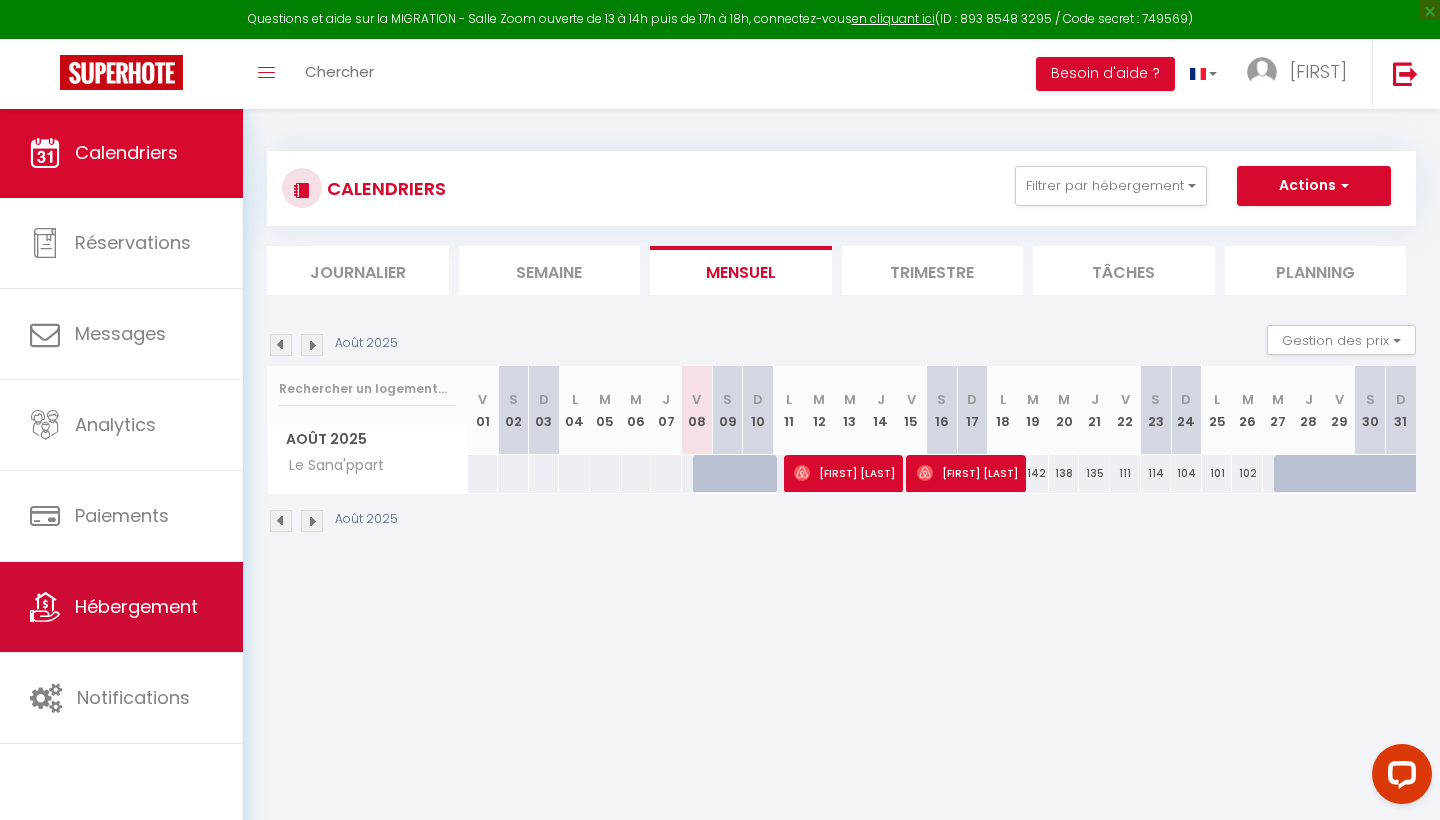 click on "Hébergement" at bounding box center [121, 607] 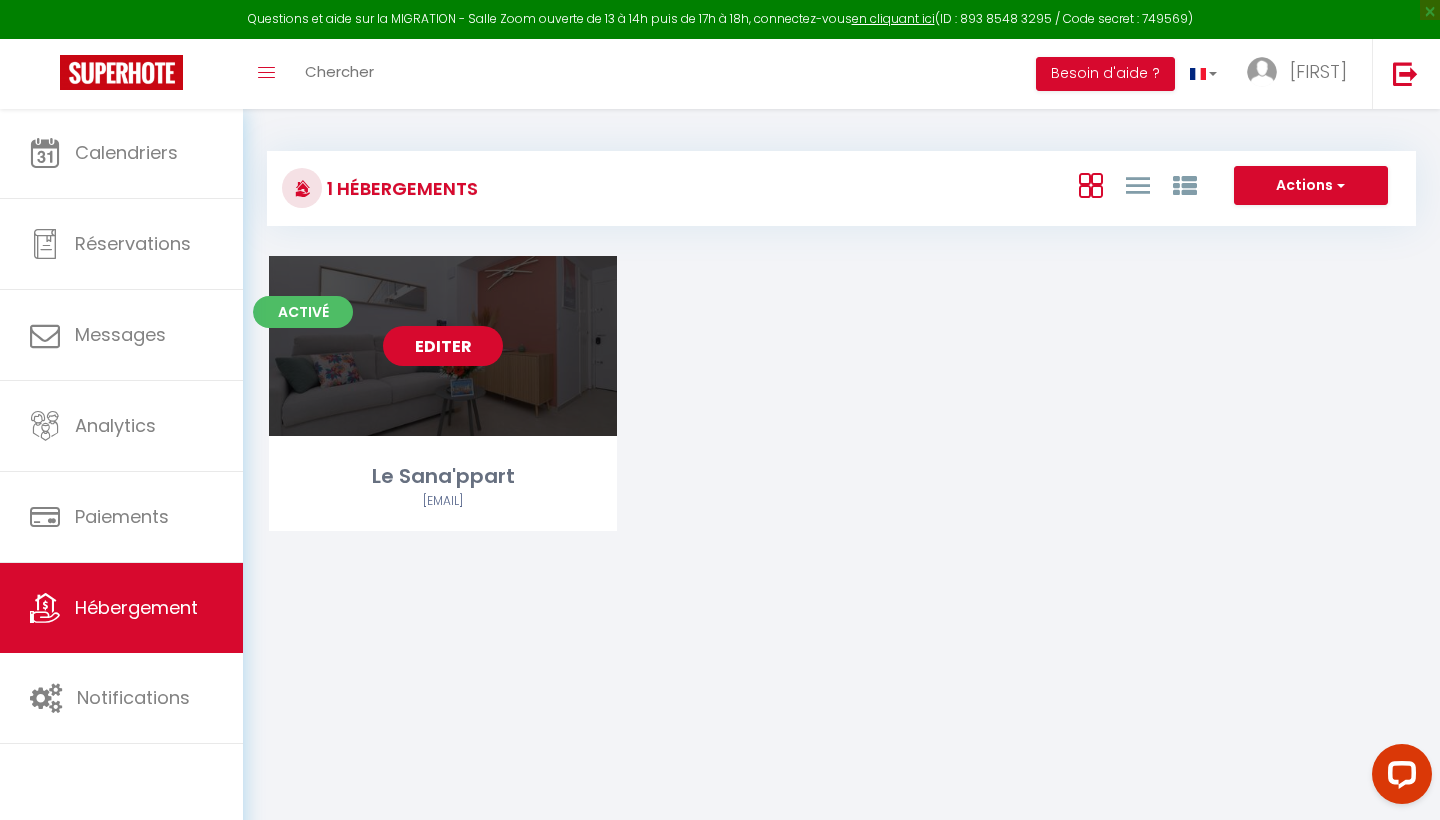 click on "Editer" at bounding box center [443, 346] 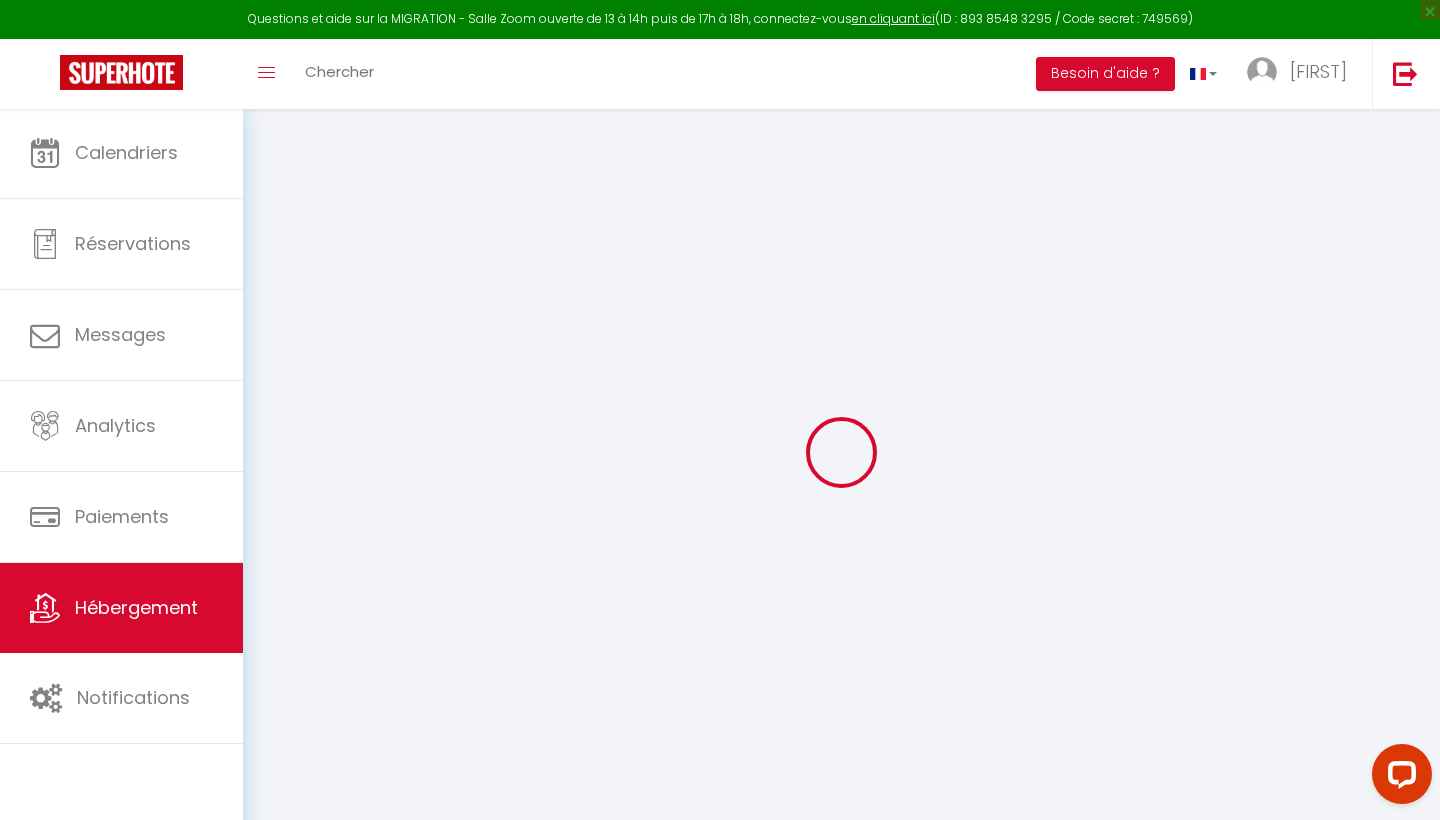 select 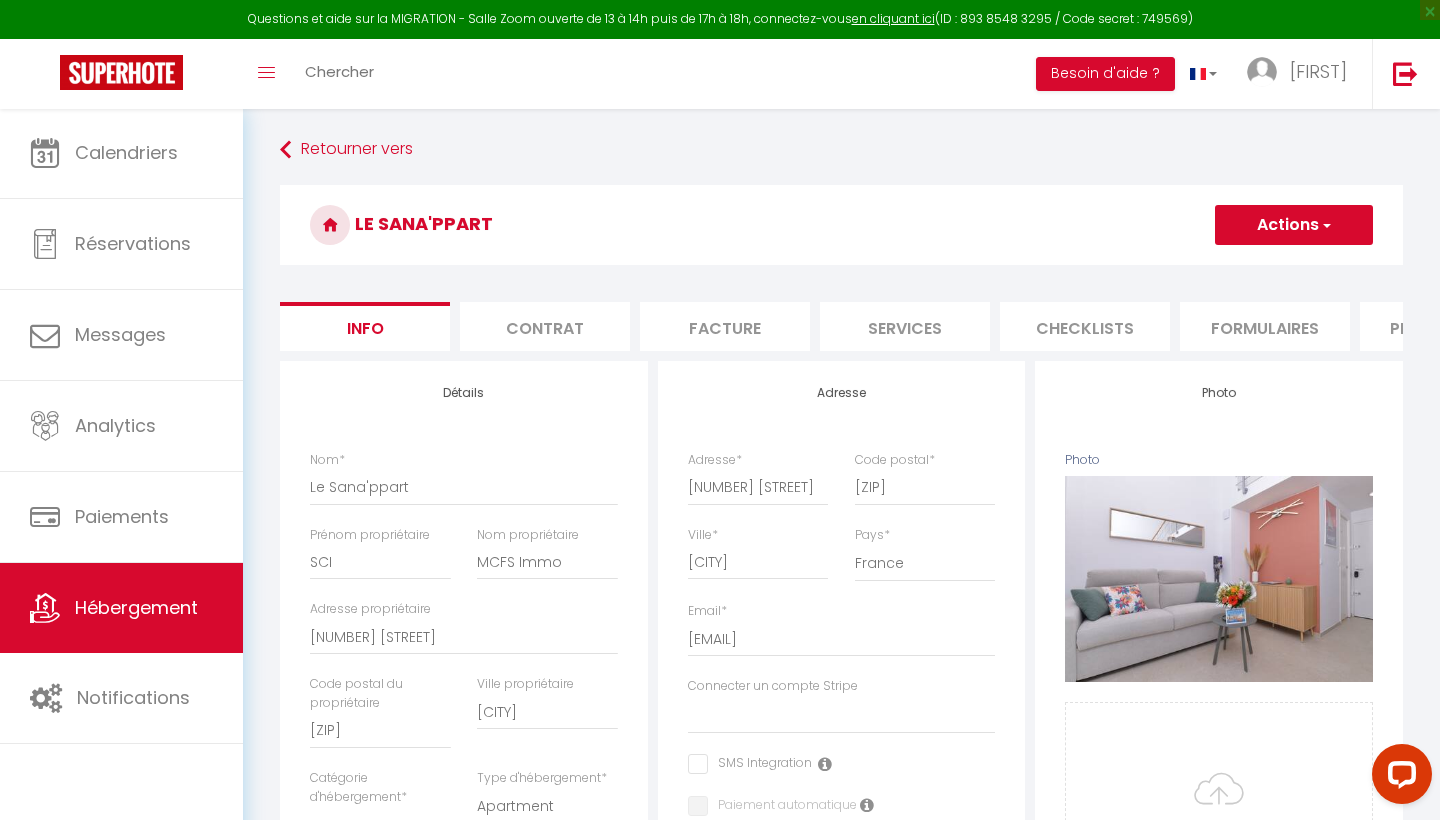 click on "Contrat" at bounding box center (545, 326) 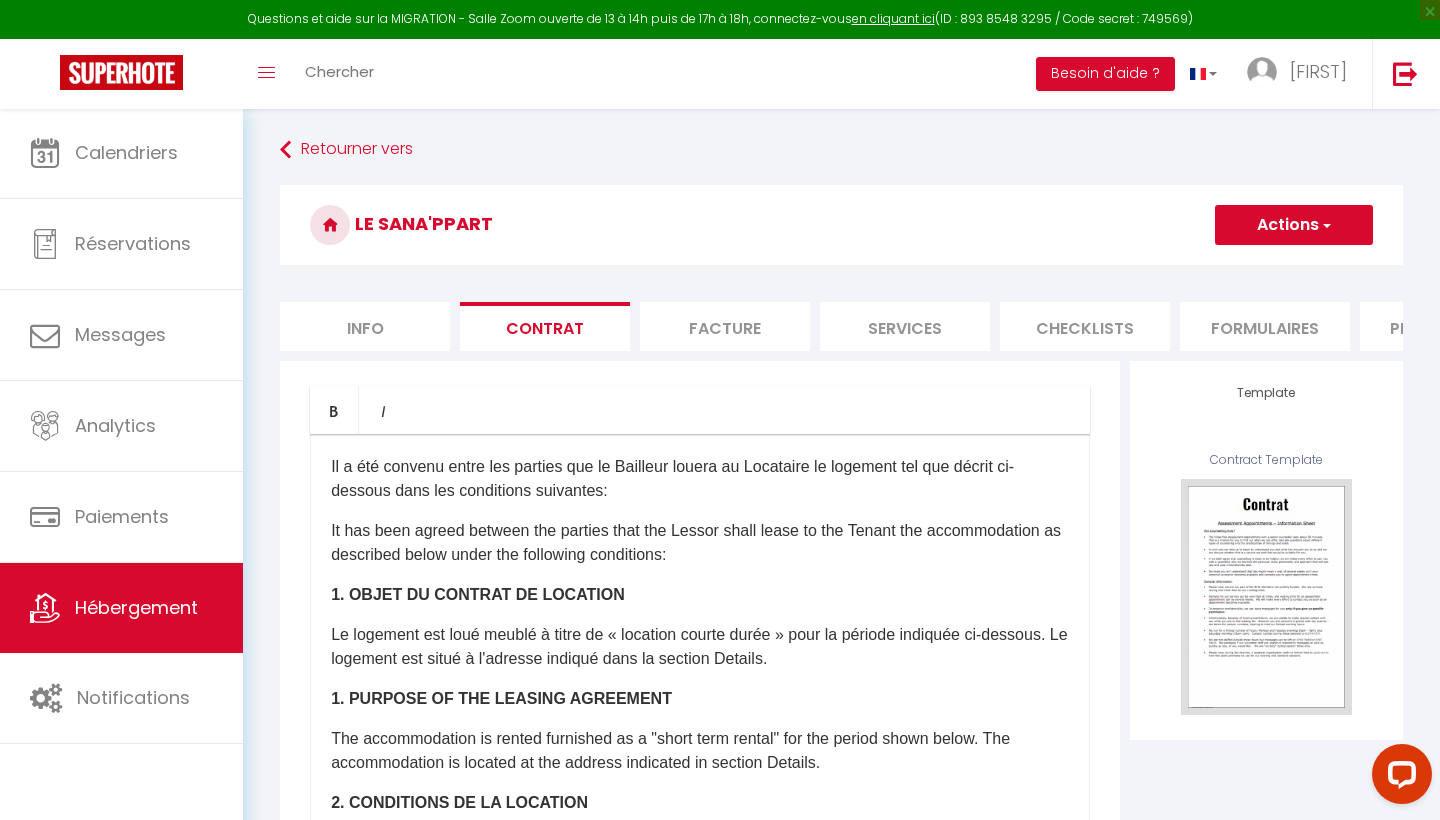 click on "Facture" at bounding box center (725, 326) 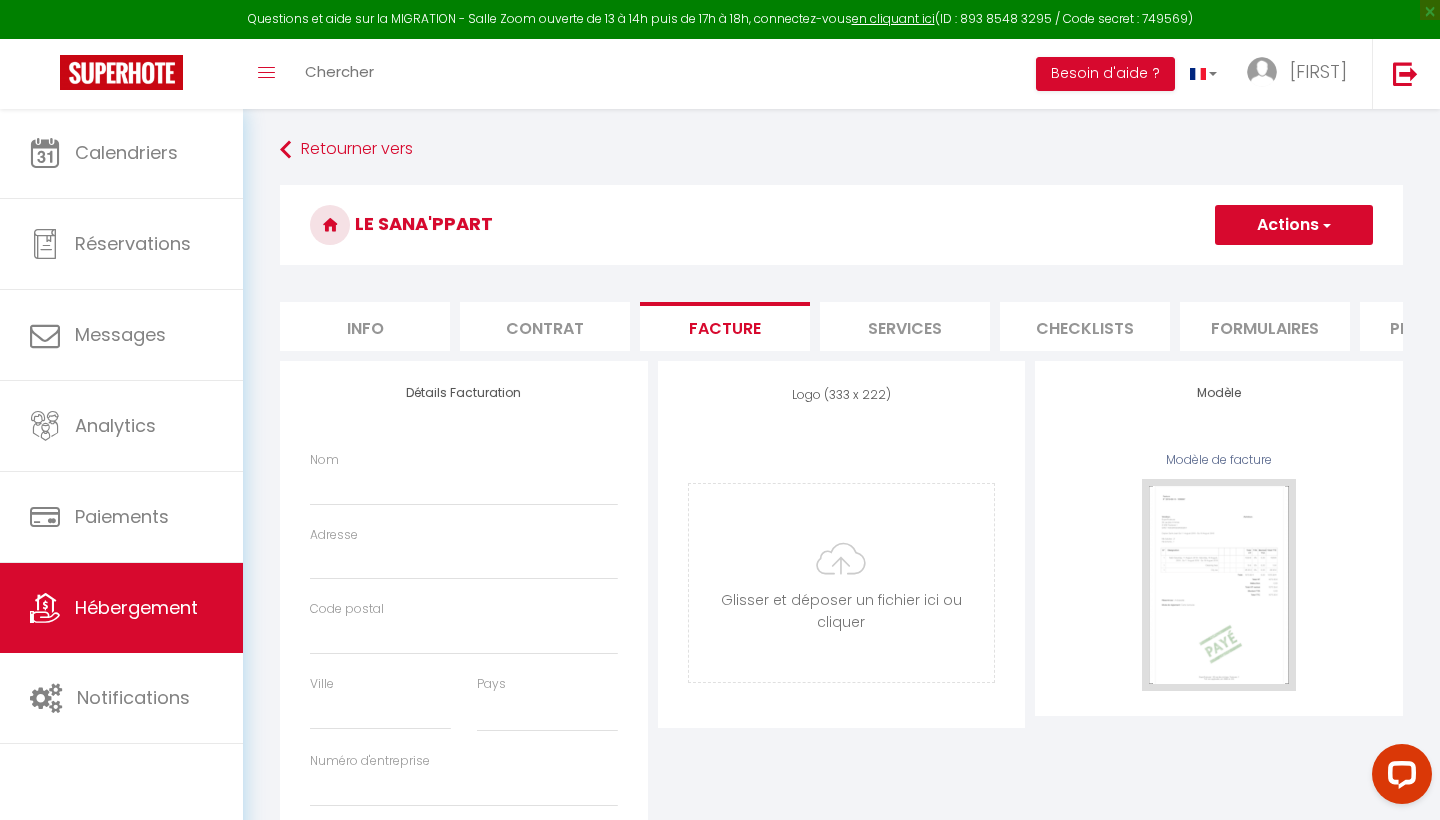 select 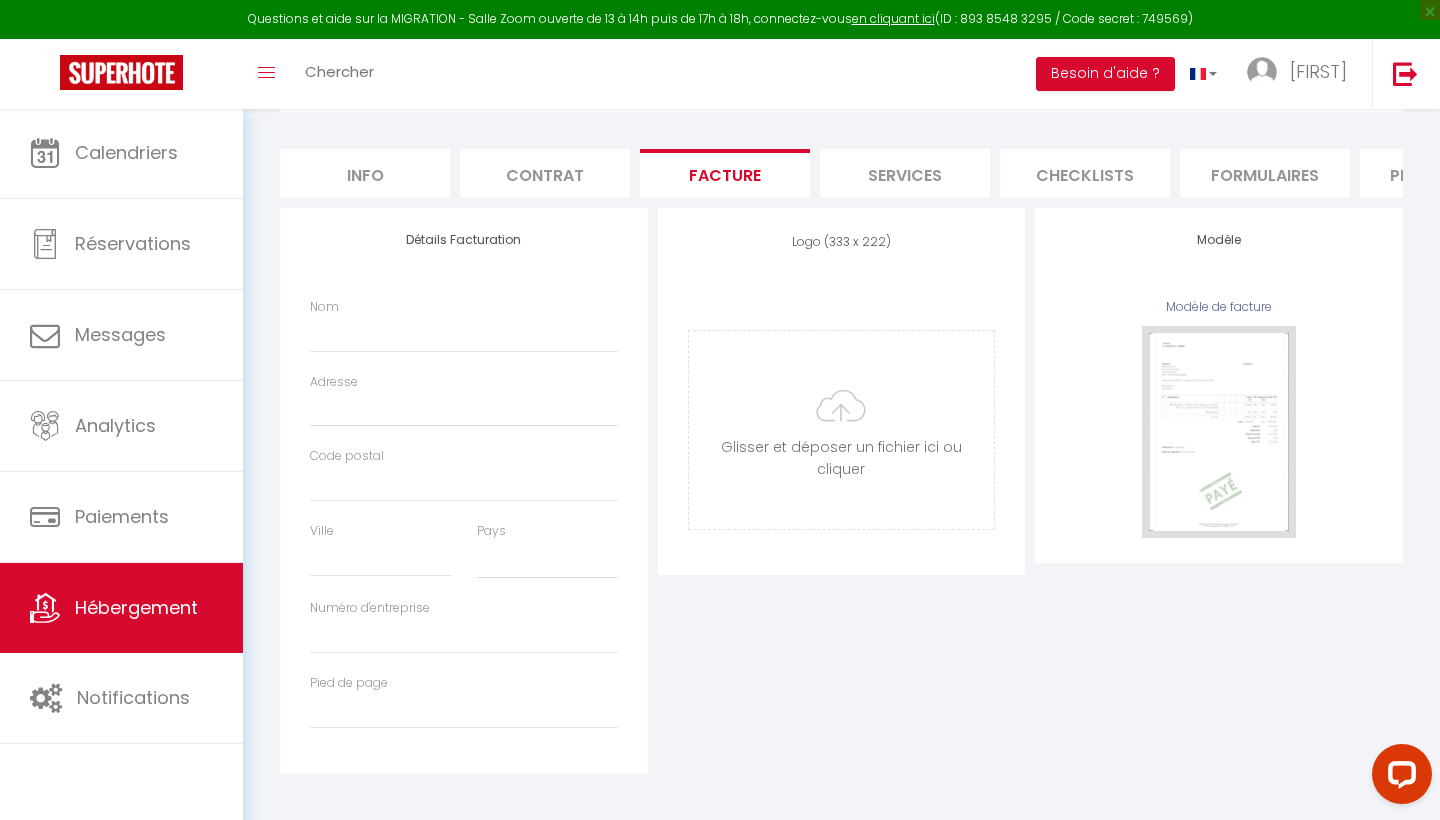 scroll, scrollTop: 152, scrollLeft: 0, axis: vertical 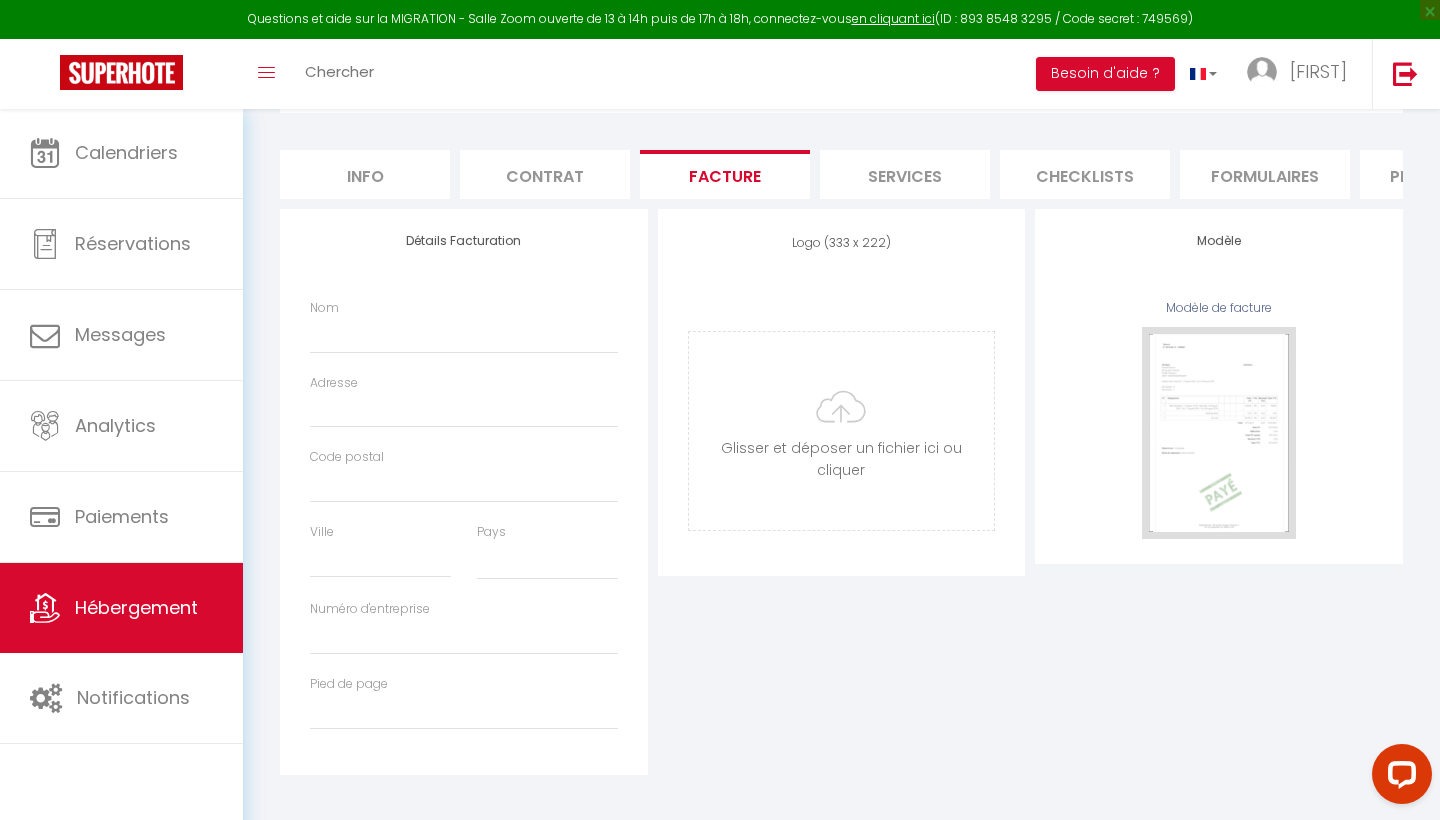 click on "Services" at bounding box center (905, 174) 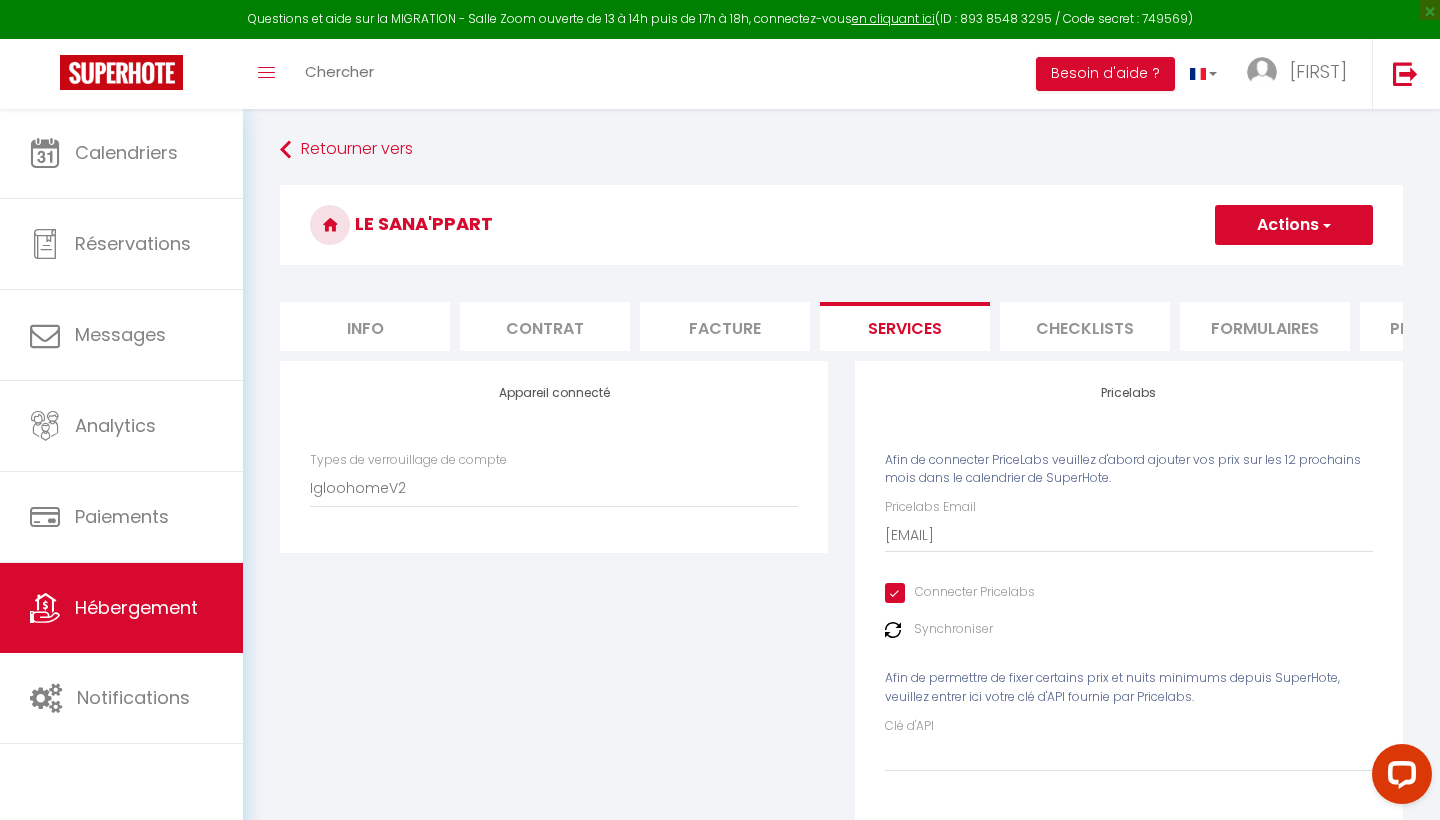 scroll, scrollTop: -2, scrollLeft: 0, axis: vertical 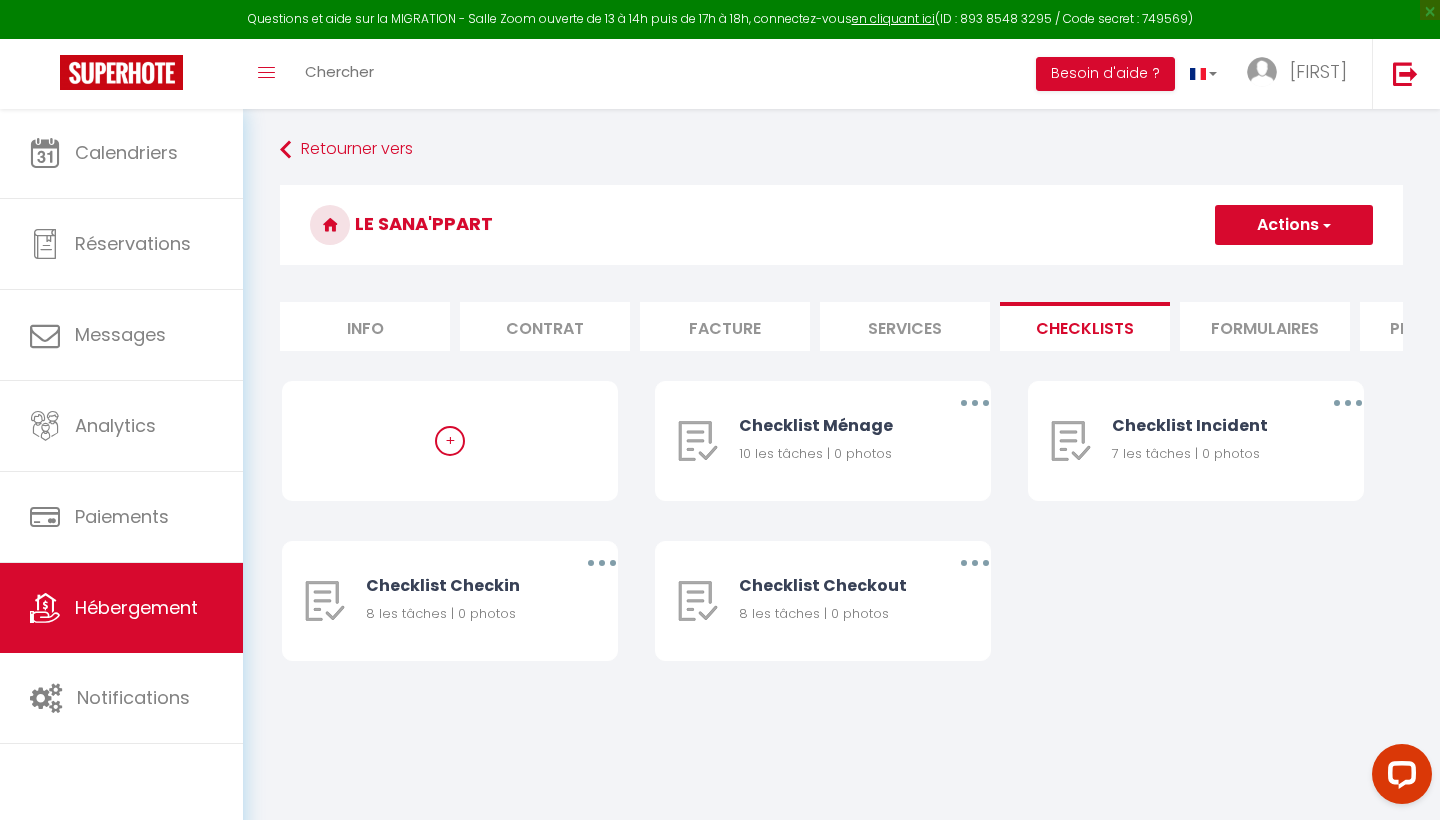 click on "Checklists" at bounding box center (1085, 326) 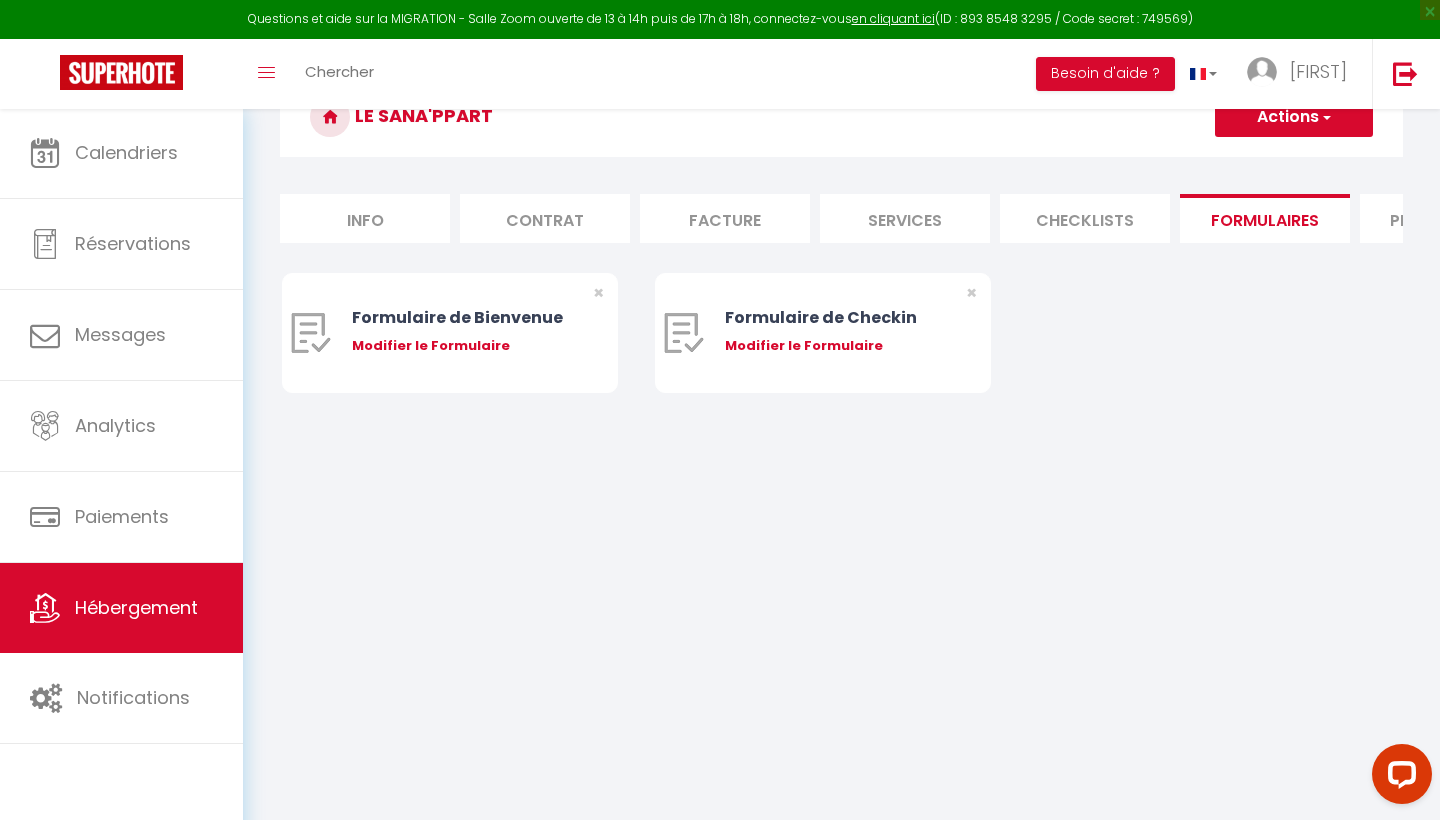 scroll, scrollTop: 108, scrollLeft: 0, axis: vertical 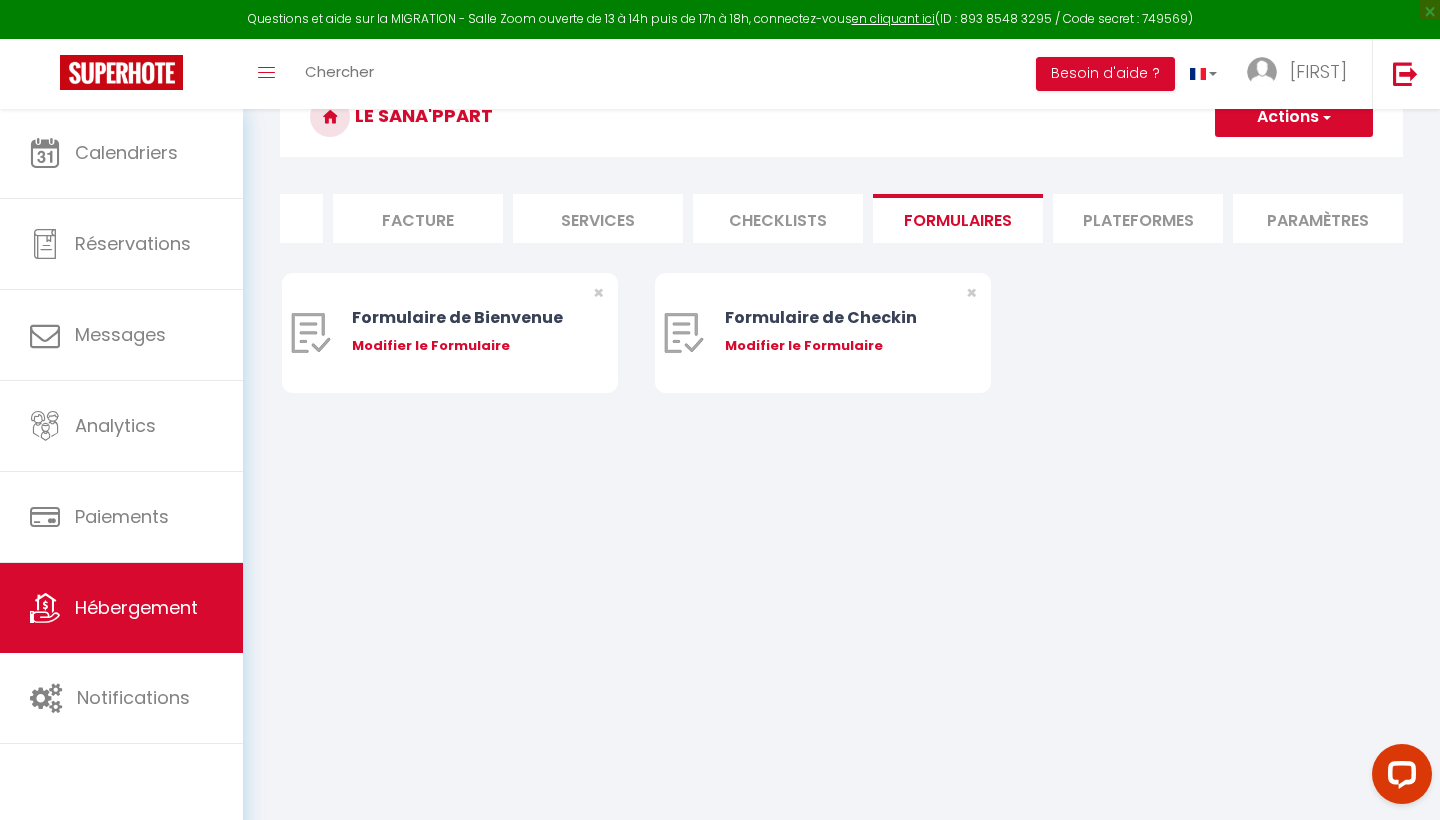click on "Plateformes" at bounding box center [1138, 218] 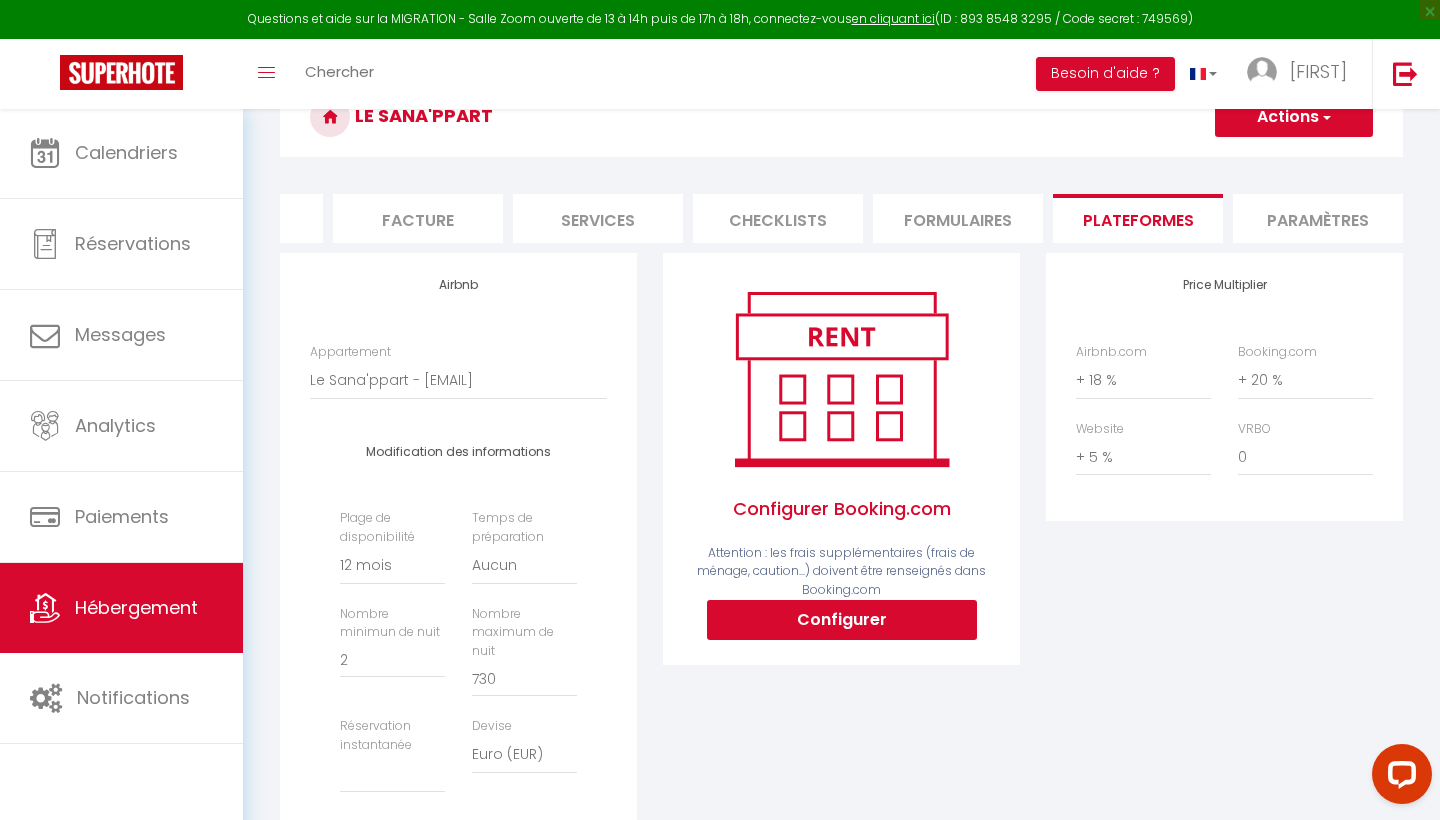 click on "Configurer" at bounding box center (842, 620) 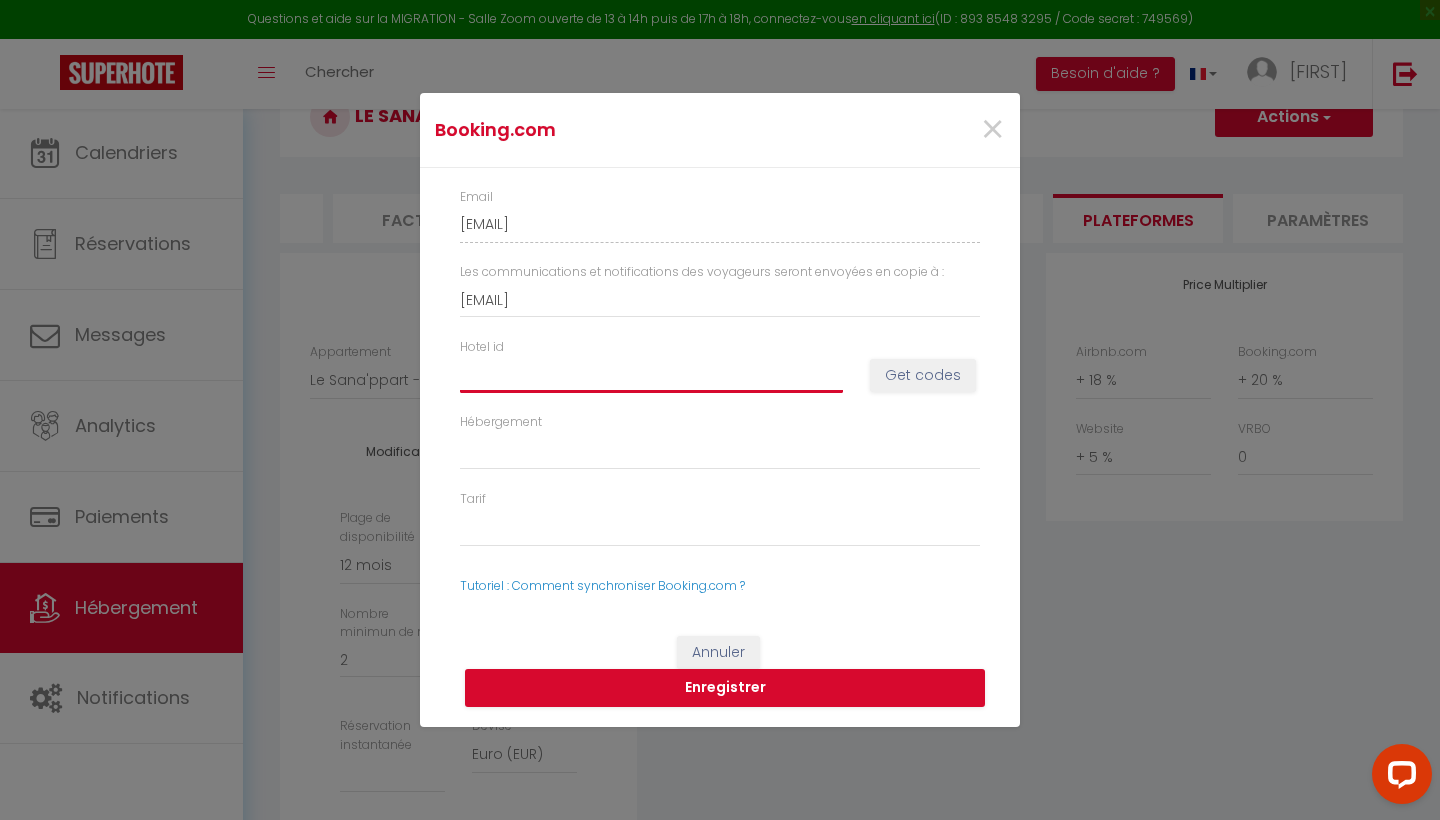 click on "Hotel id" at bounding box center [651, 375] 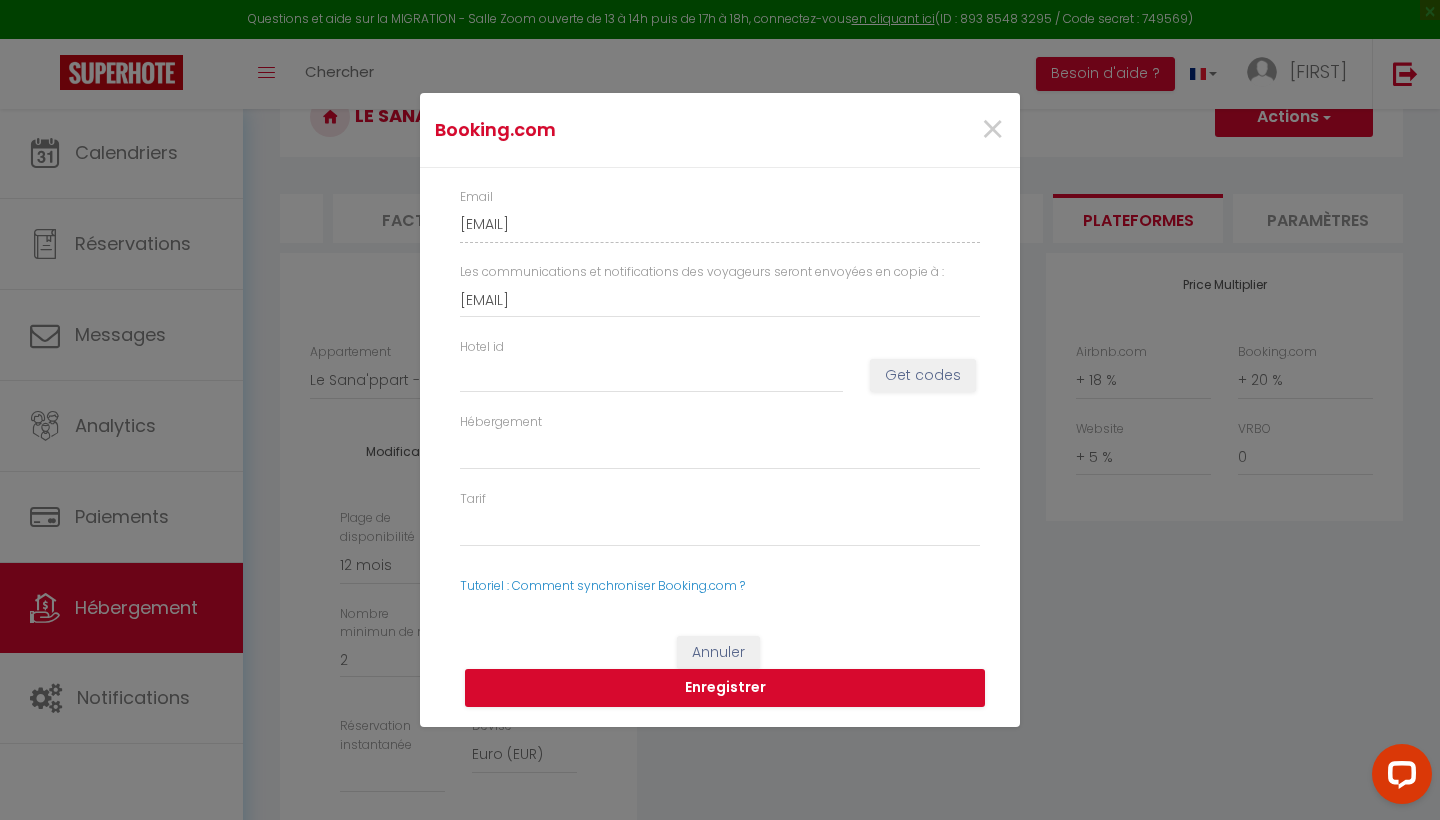 click on "Get codes" at bounding box center [923, 376] 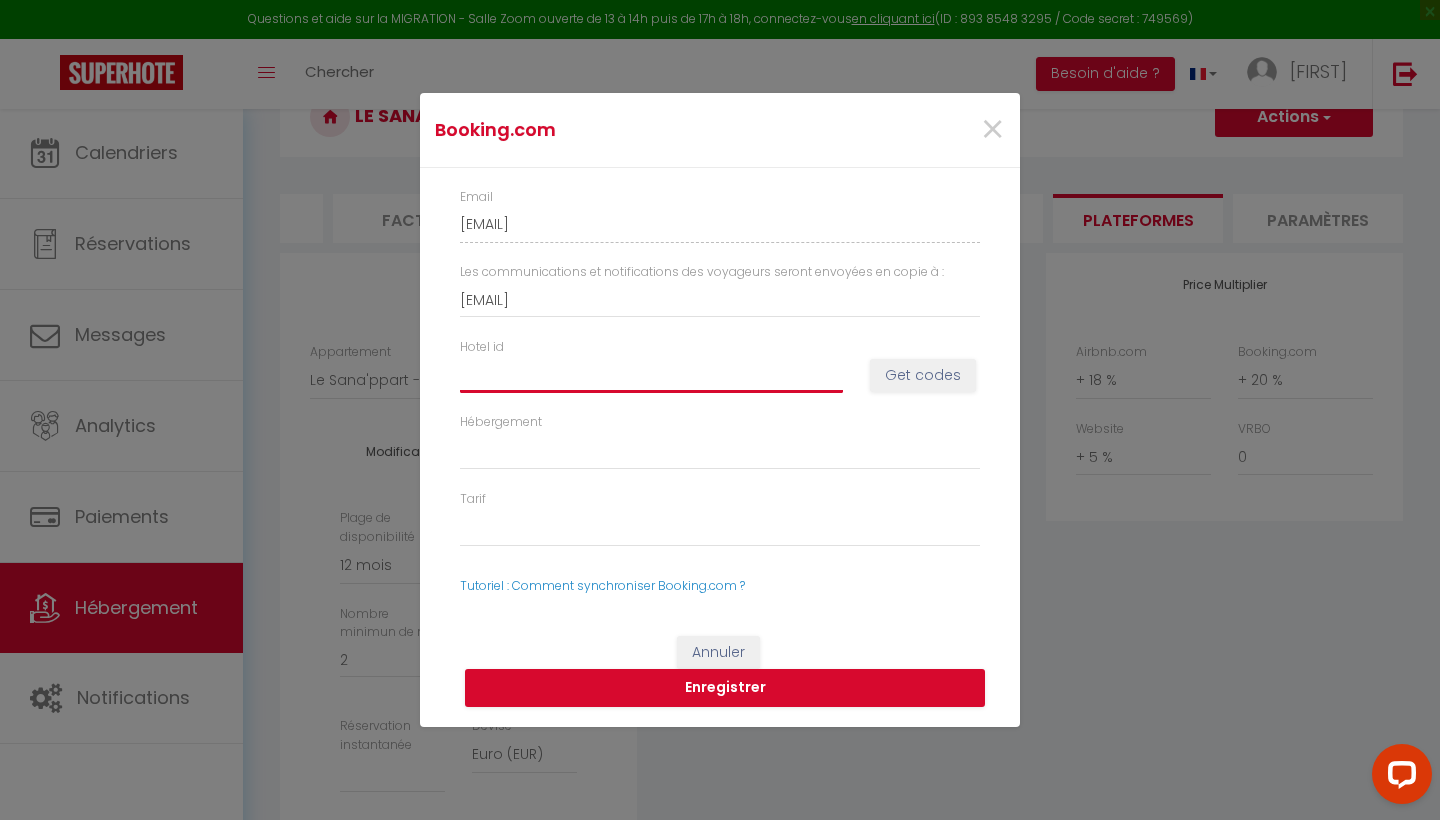 click on "Hotel id" at bounding box center (651, 375) 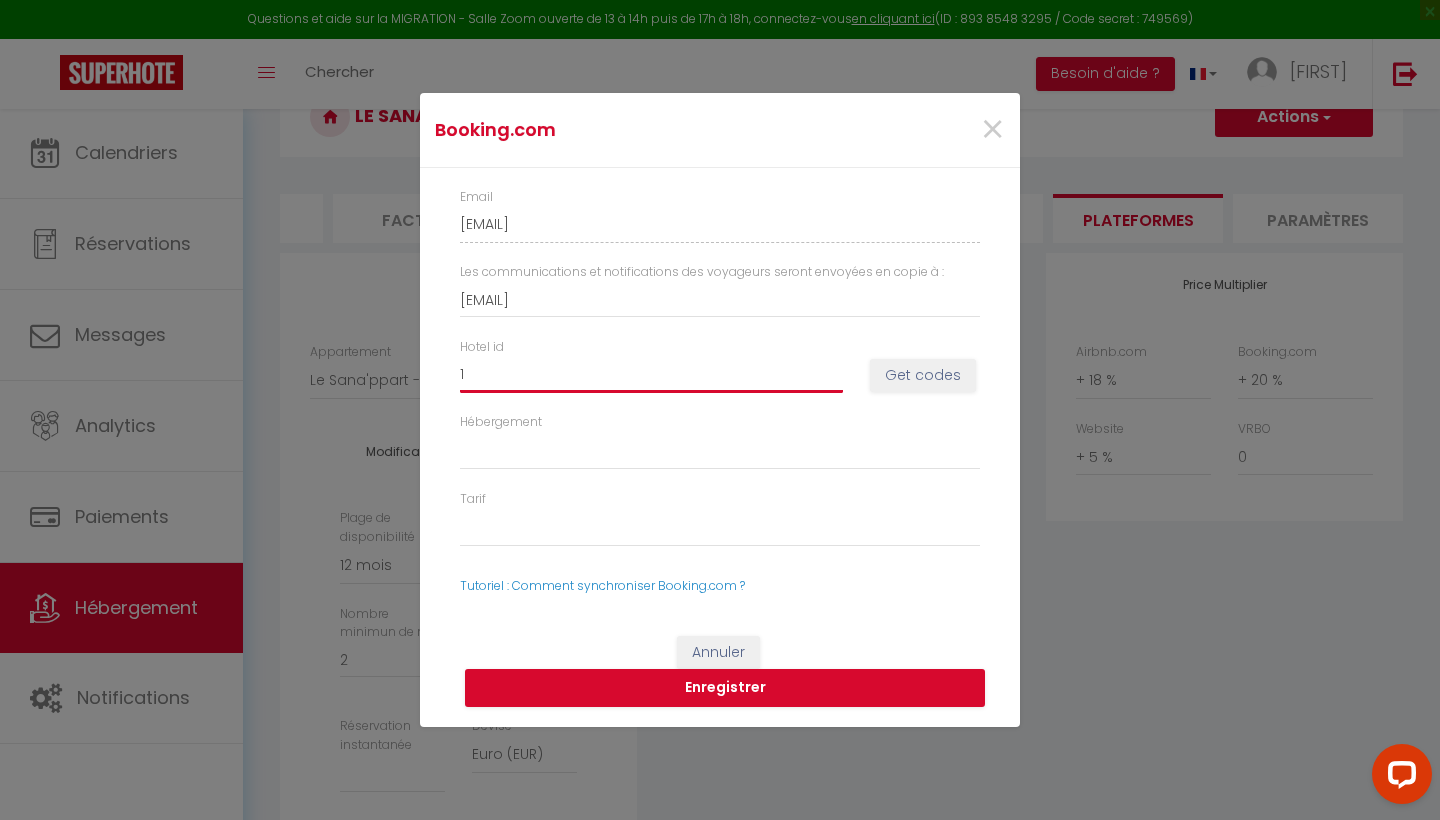select 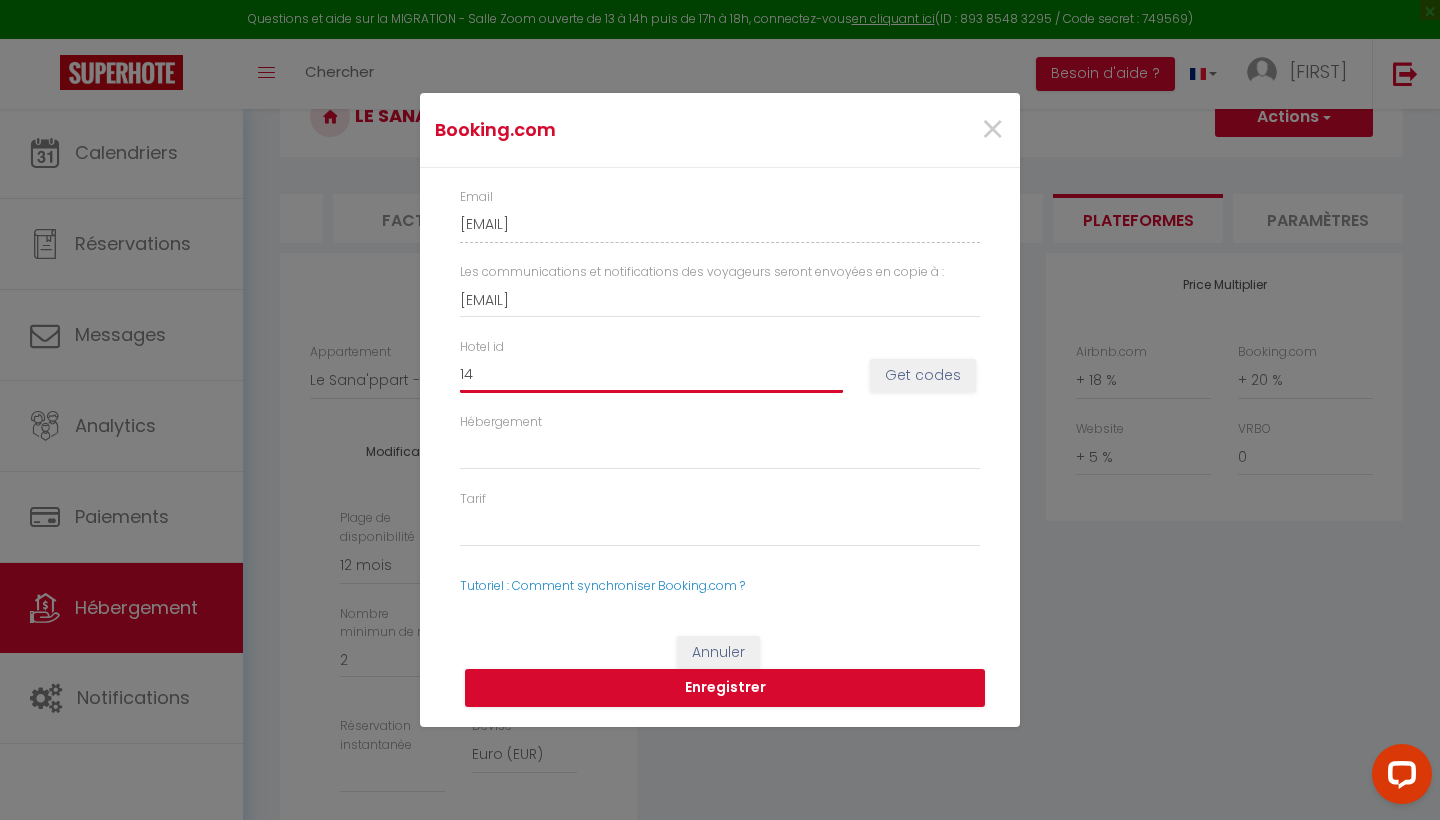 select 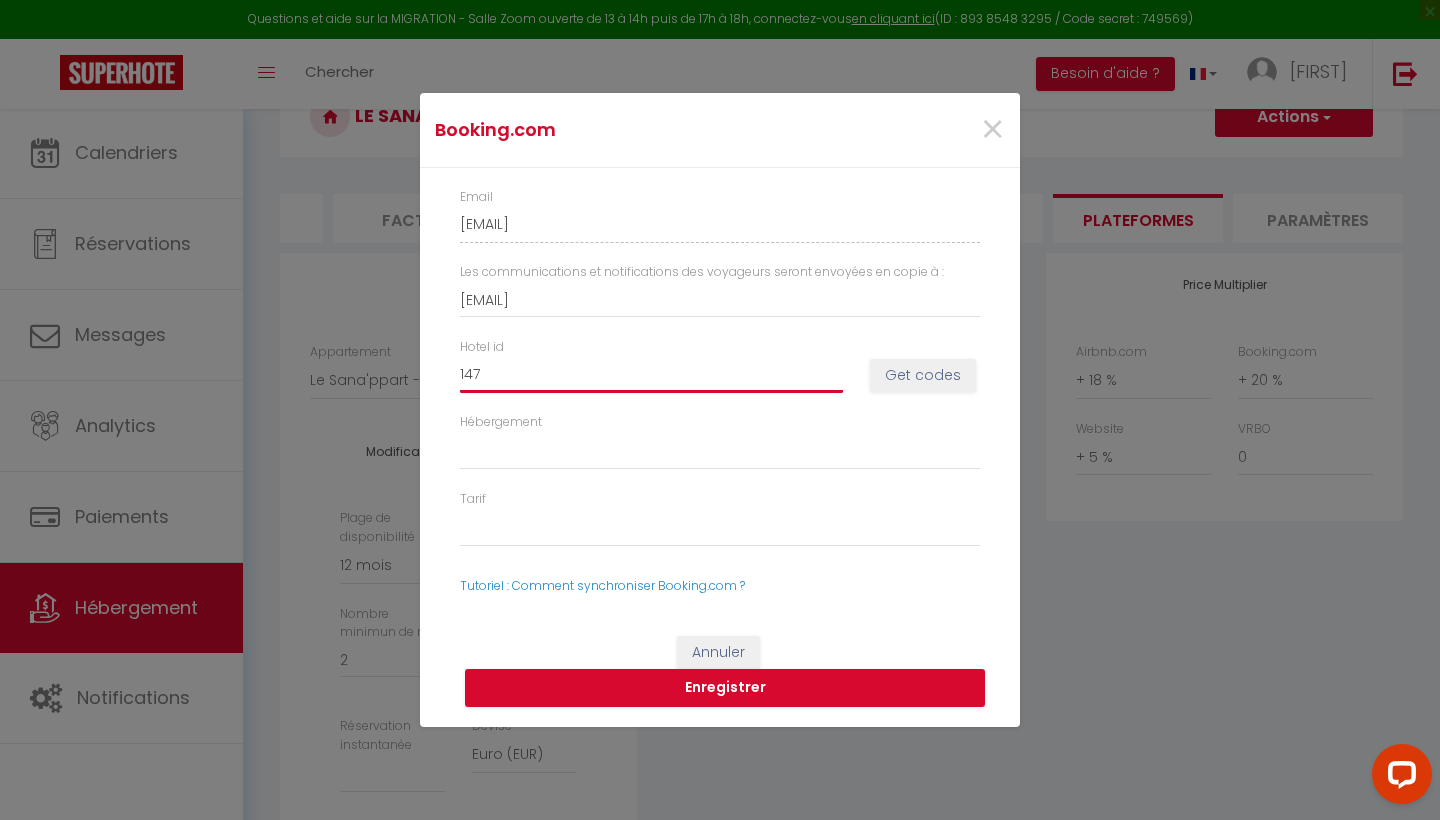 select 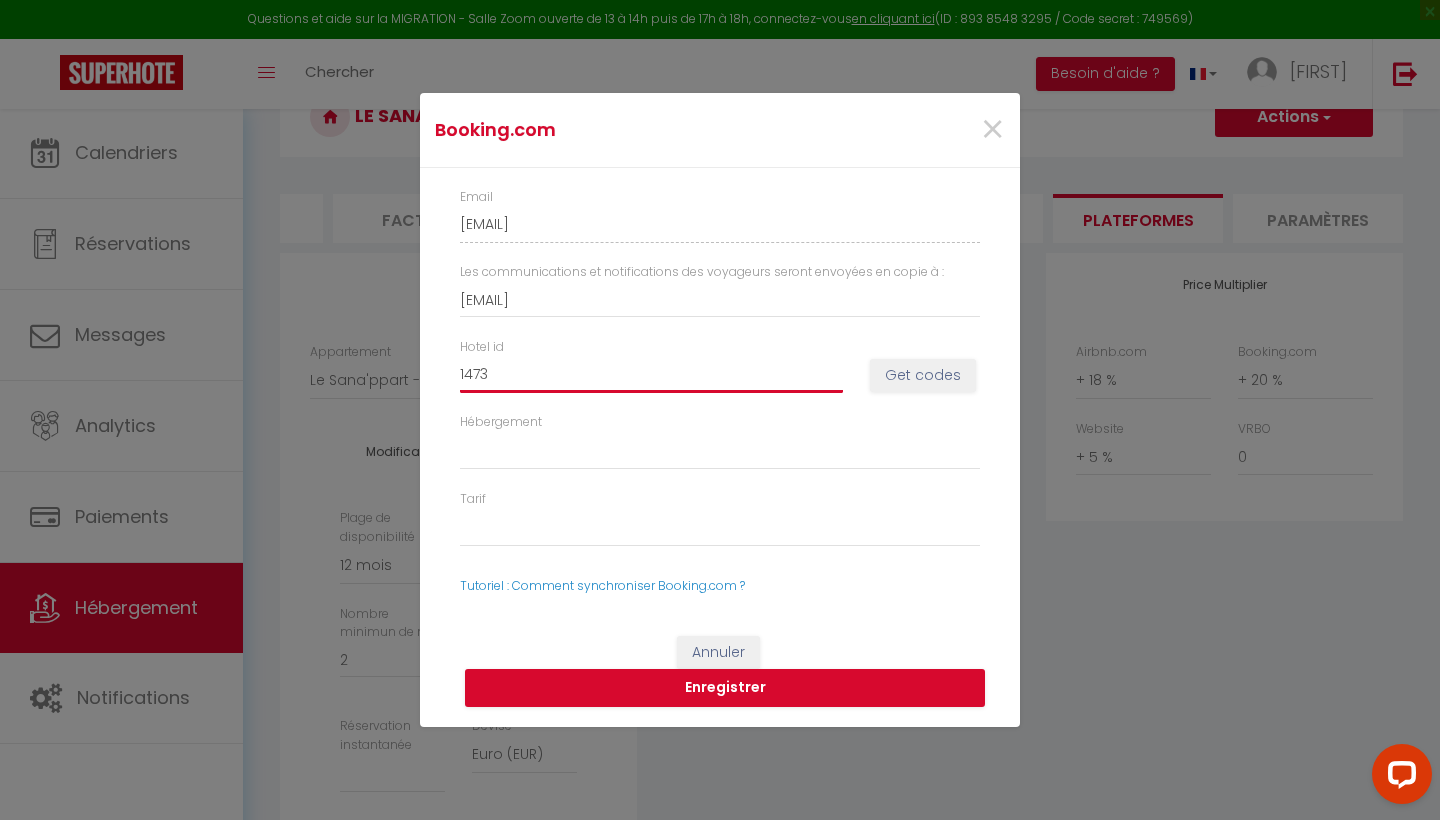 select 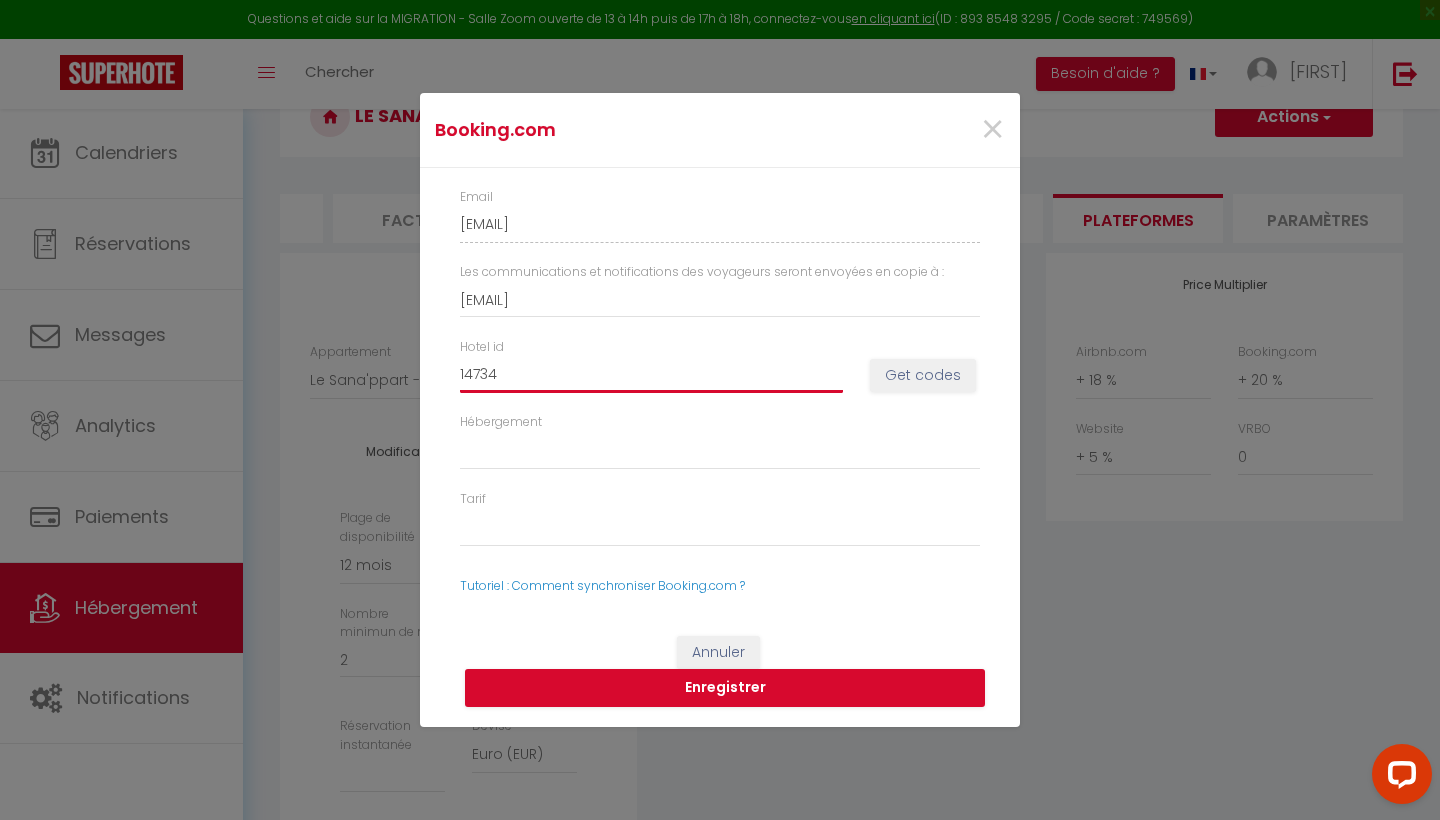 select 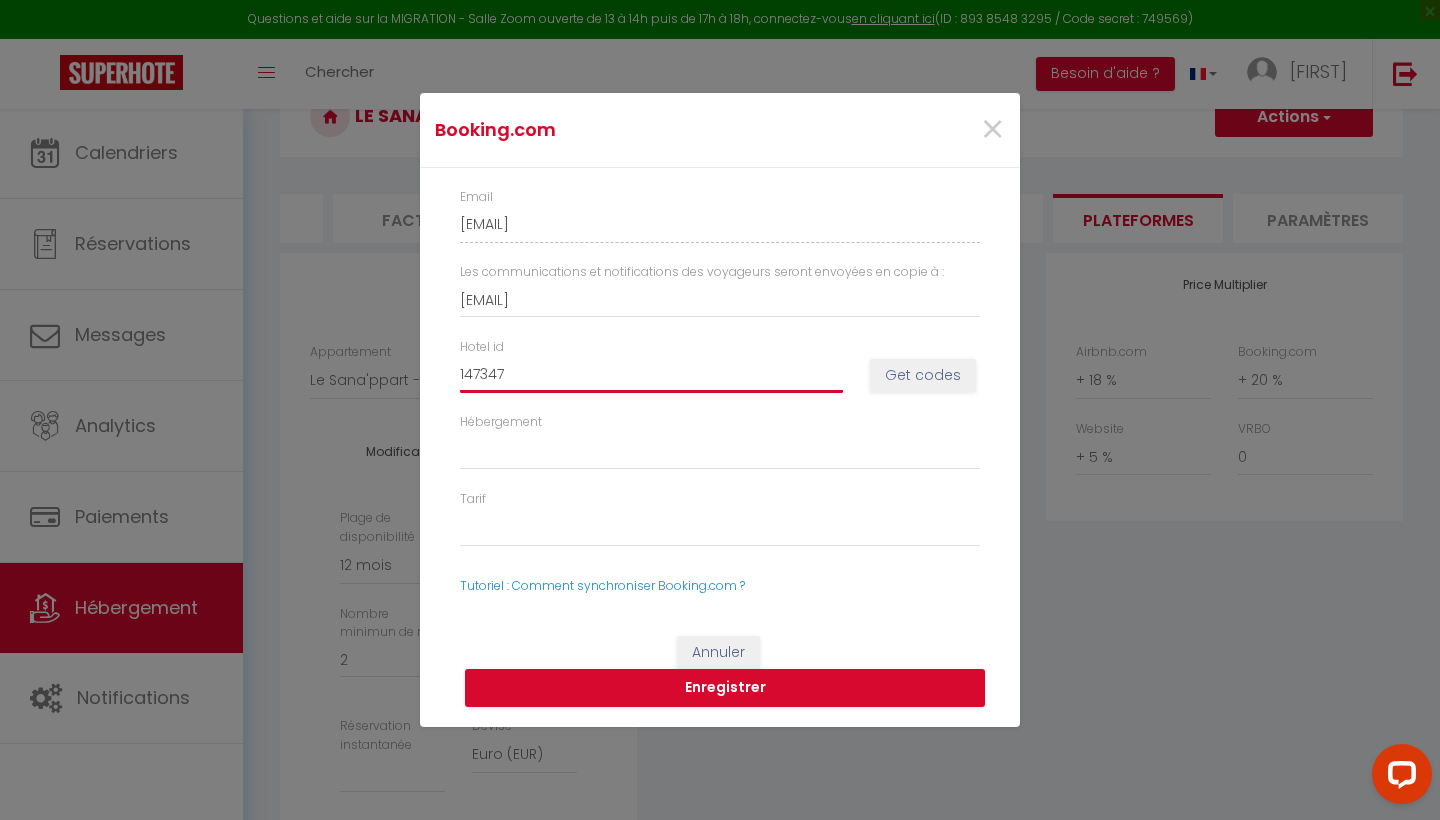select 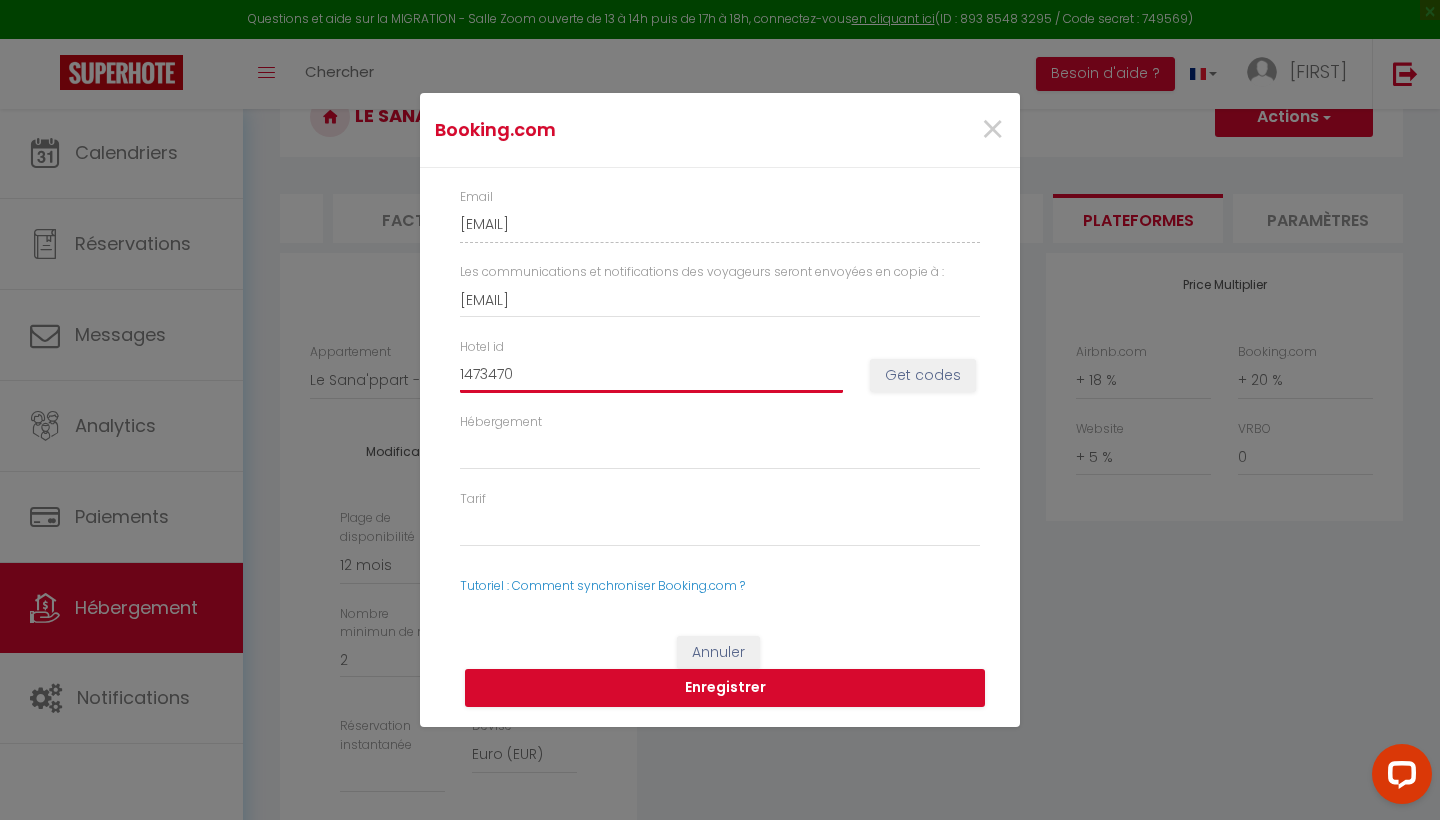 select 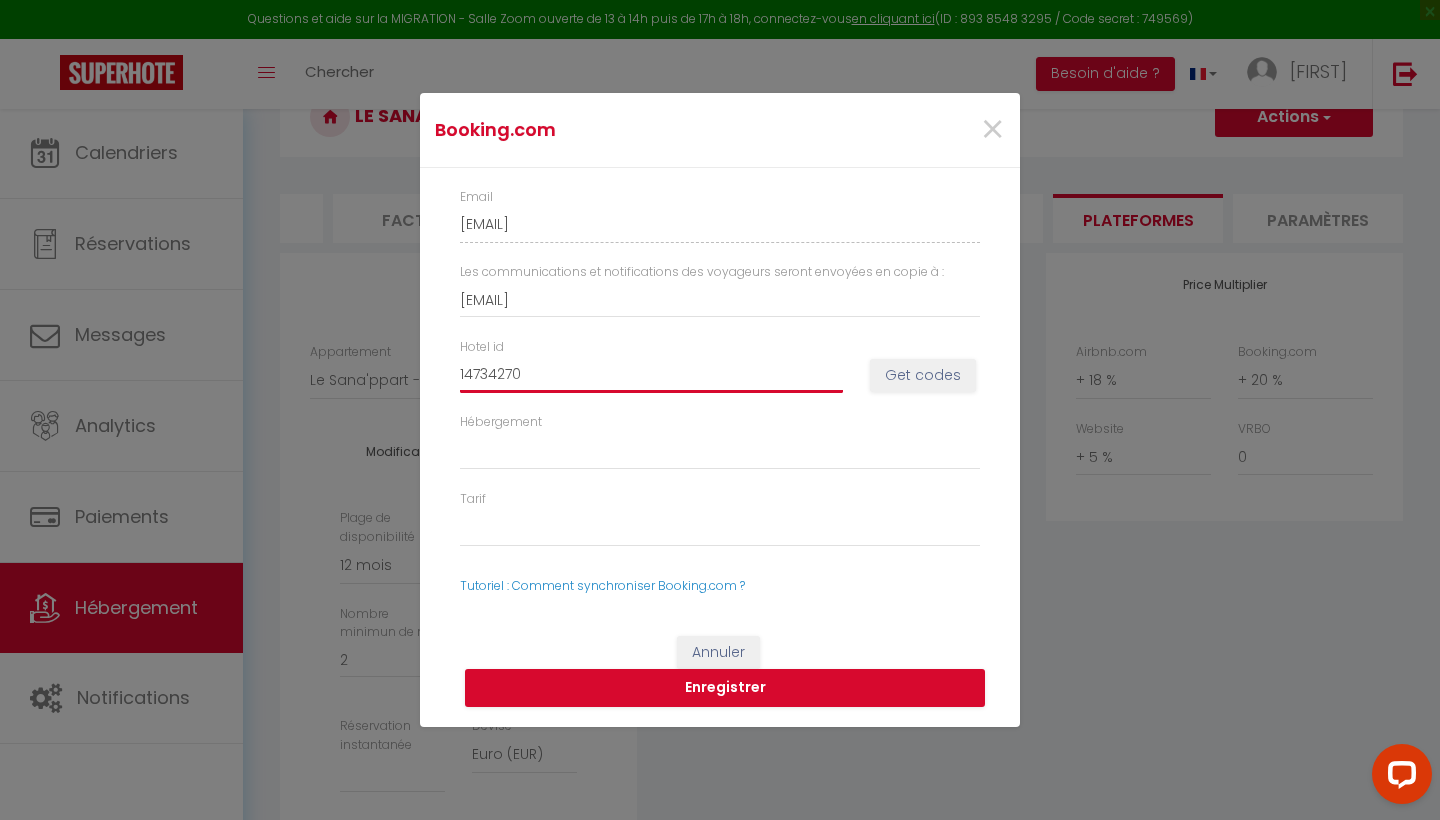 select 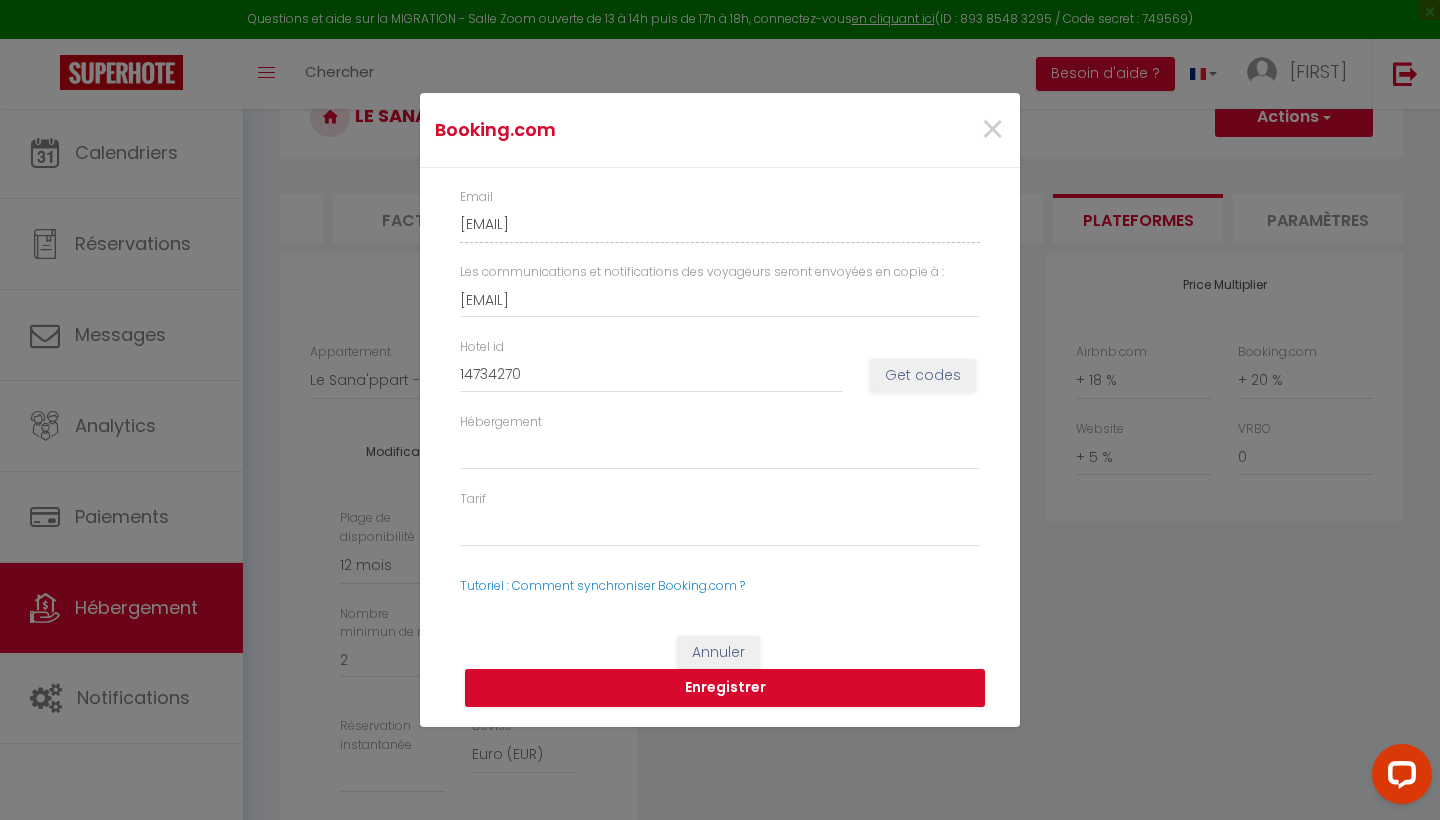 click on "Get codes" at bounding box center (923, 376) 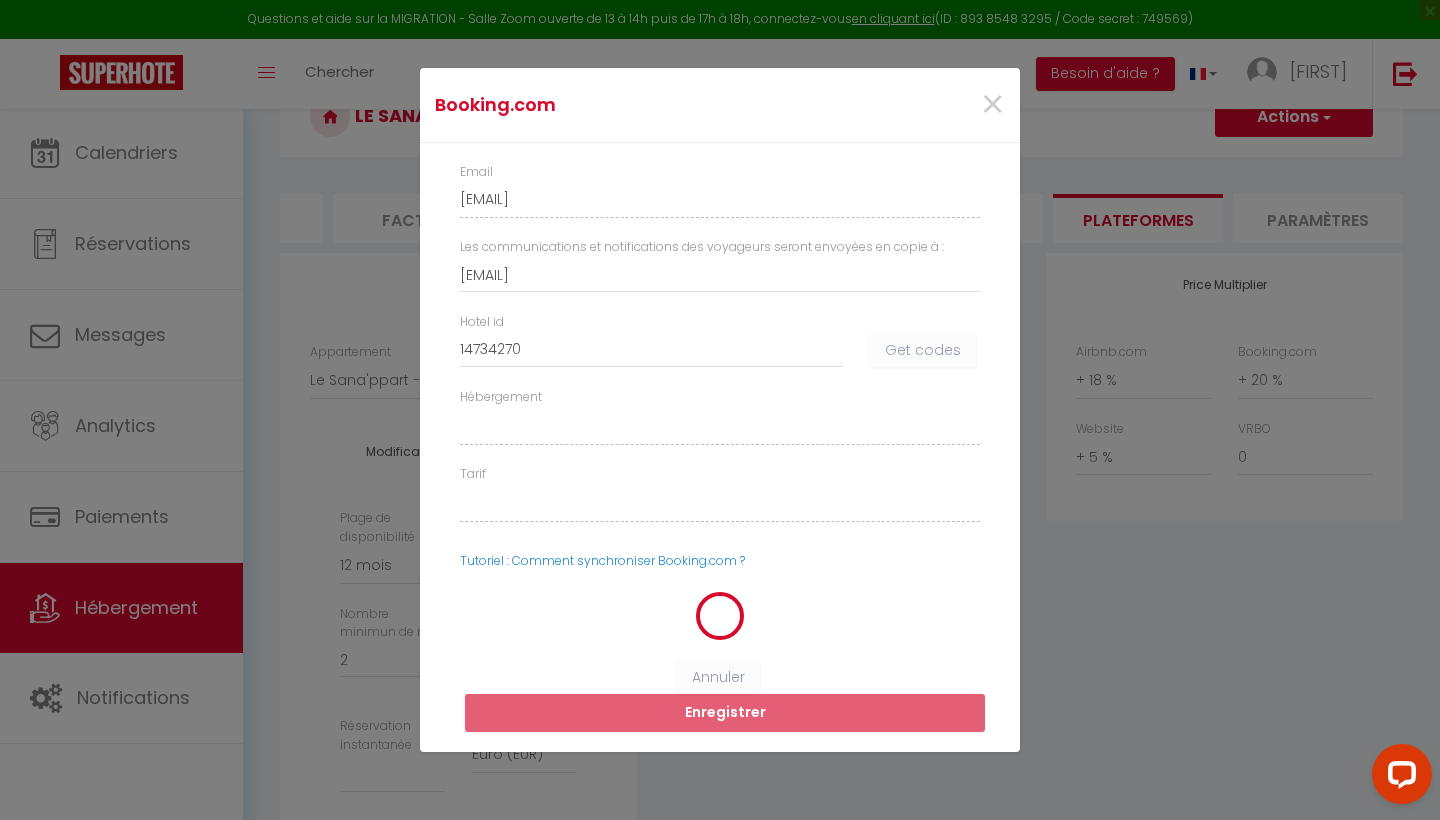 select 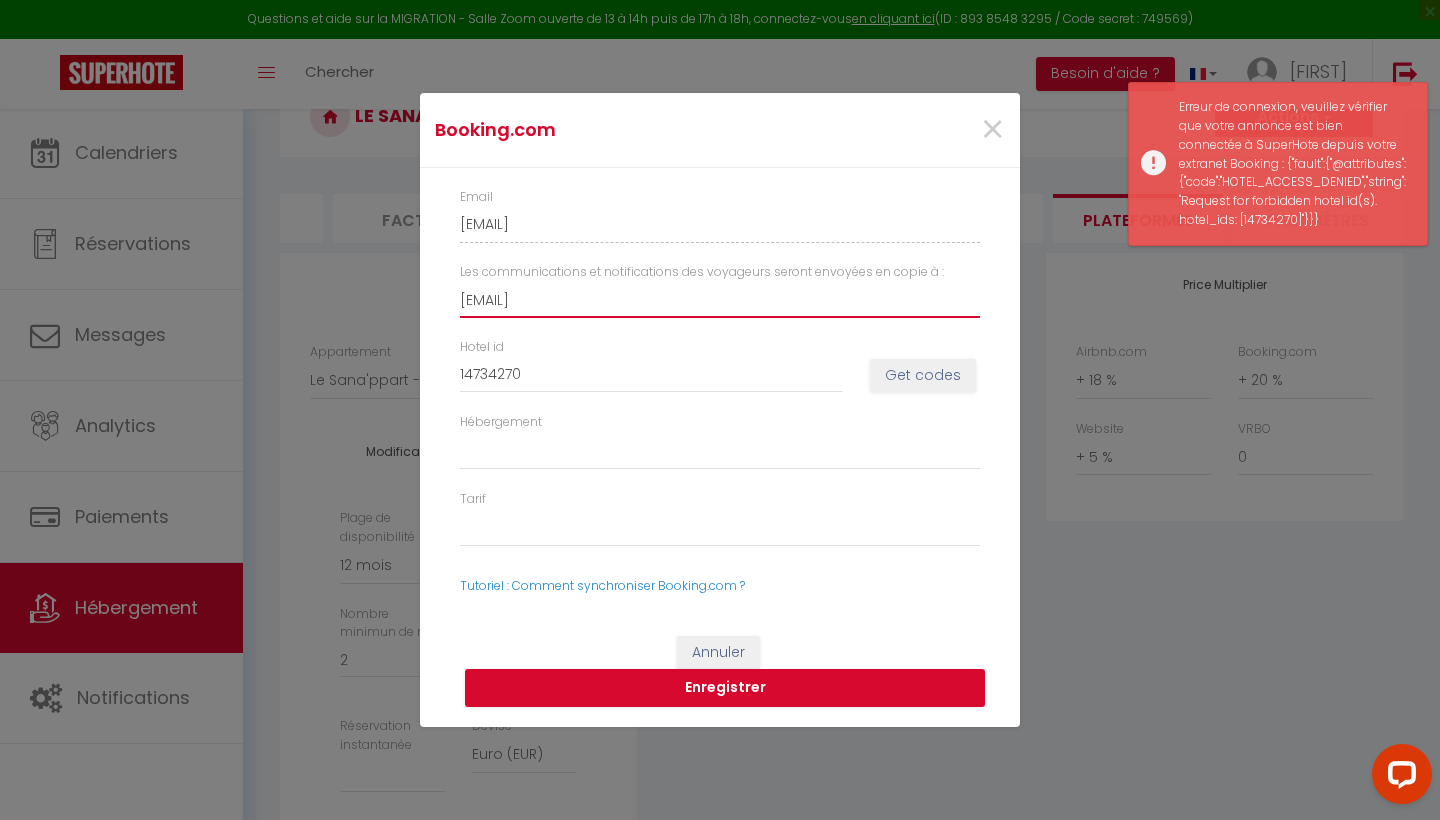 click on "[EMAIL]" at bounding box center [720, 300] 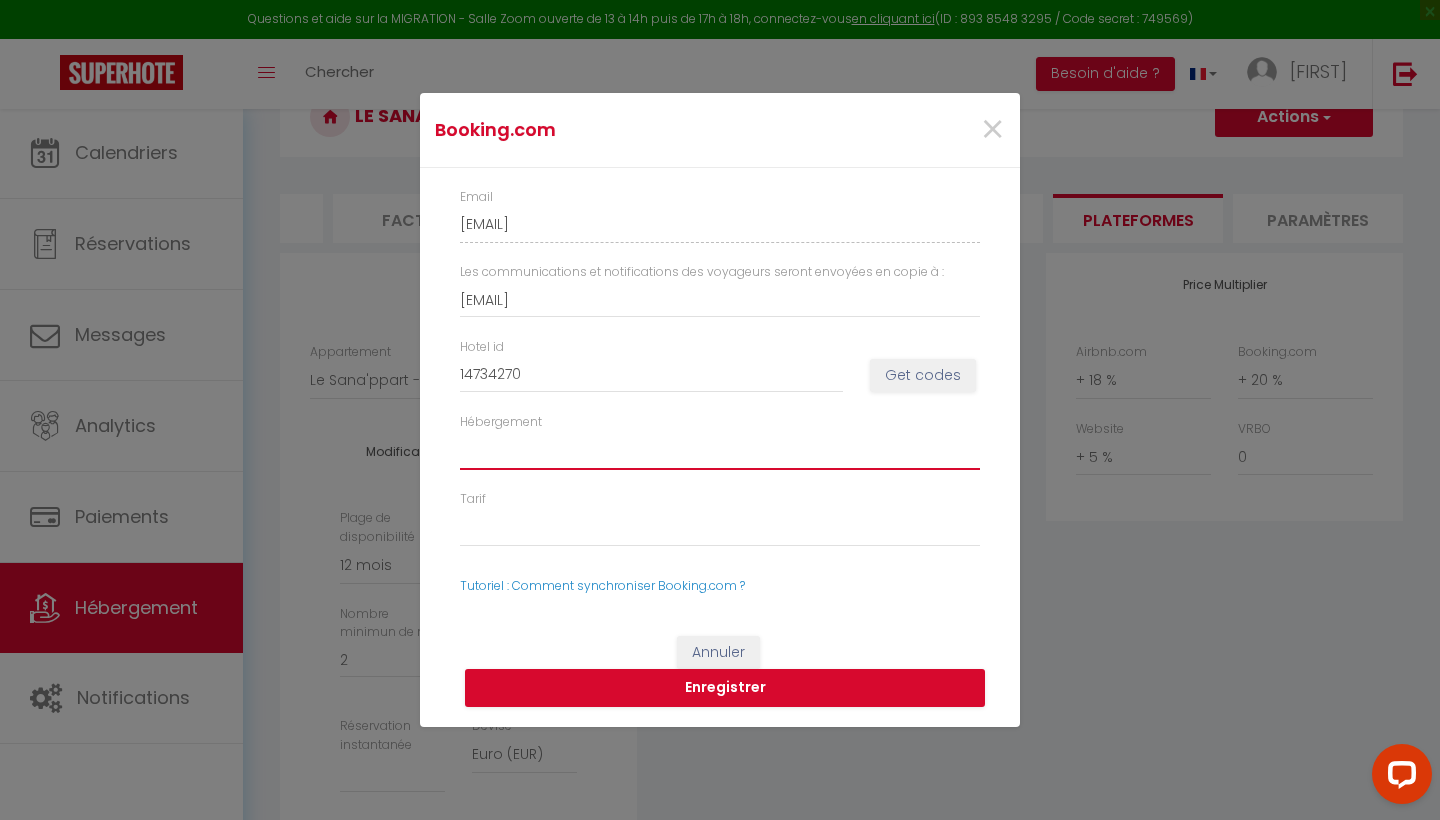click on "Hébergement" at bounding box center (720, 451) 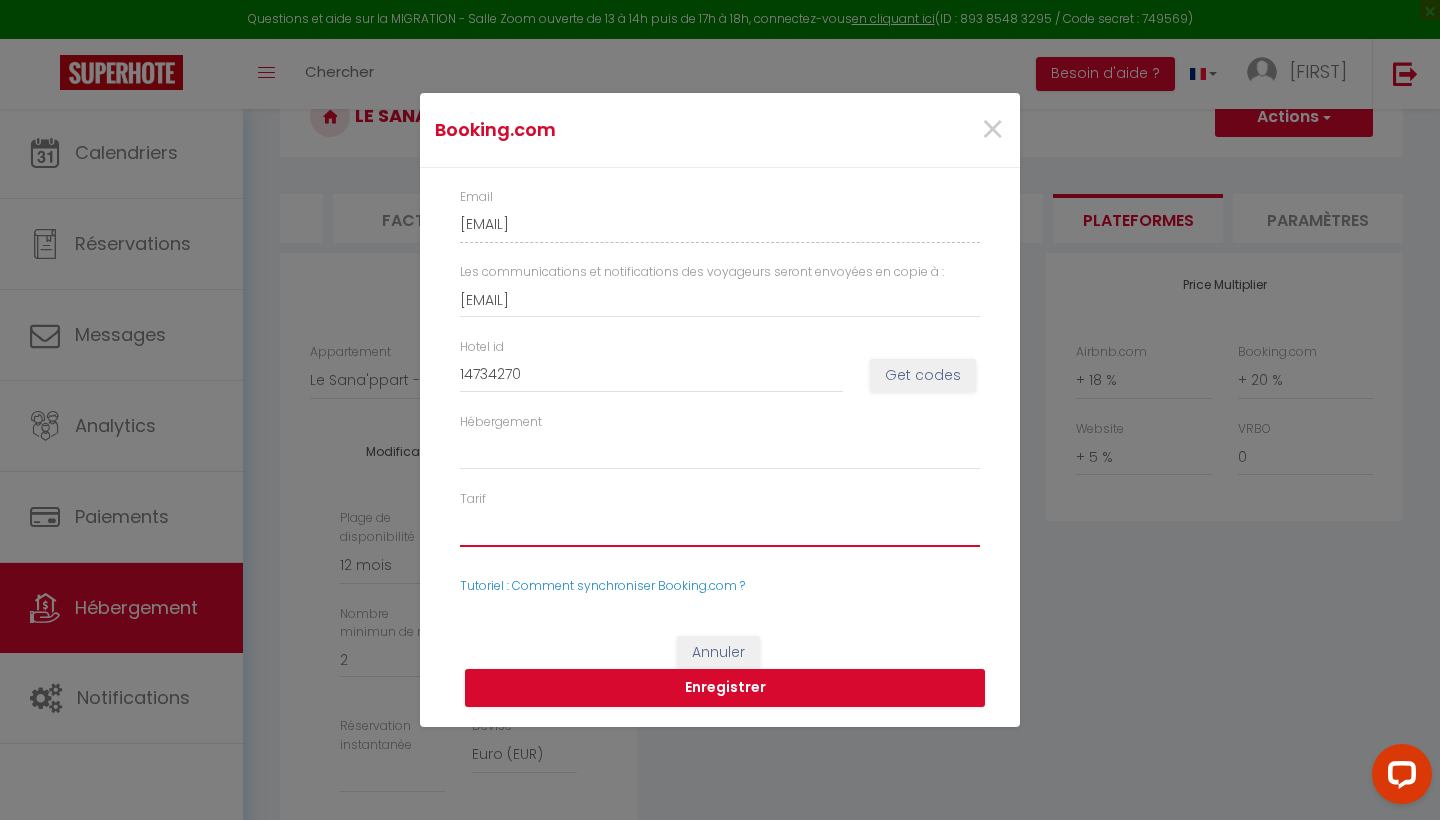 click on "Tarif" at bounding box center [720, 528] 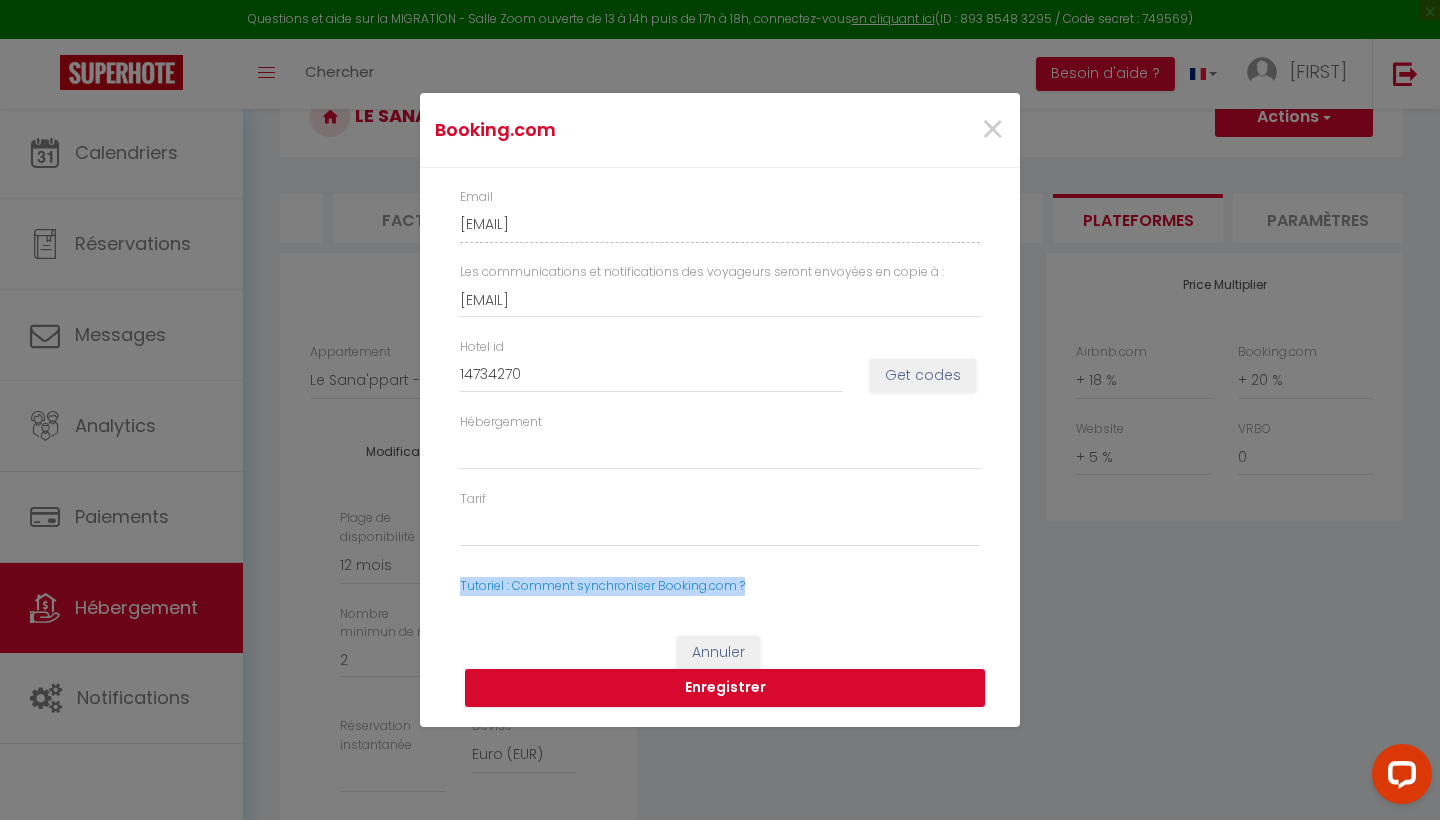 click on "Email
[EMAIL]
Les communications et notifications des voyageurs seront envoyées en copie à :
[EMAIL]
Hotel id
14734270
Get codes
Hébergement
Tarif
Tutoriel : Comment synchroniser Booking.com ?" at bounding box center (720, 391) 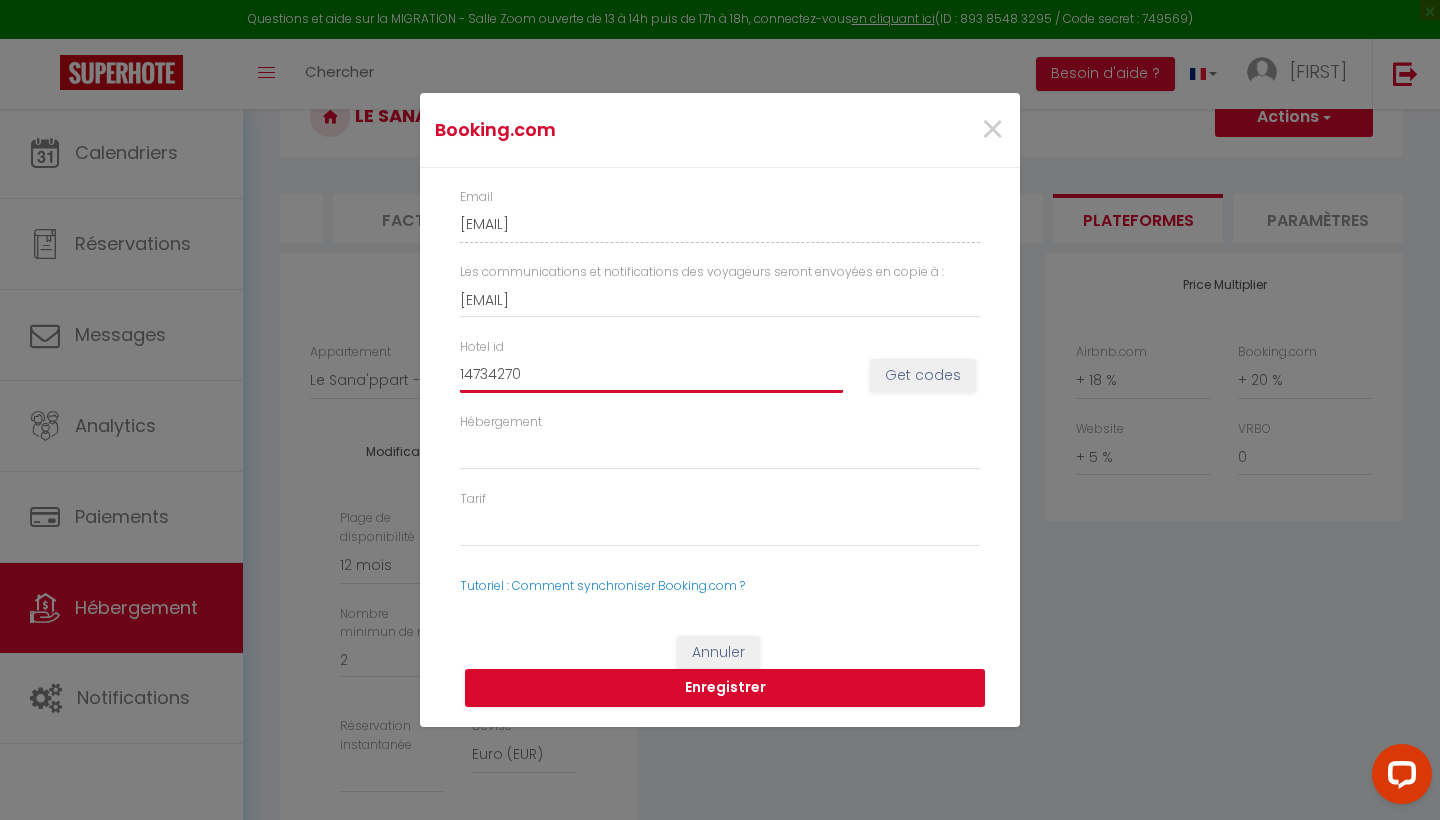 click on "14734270" at bounding box center (651, 375) 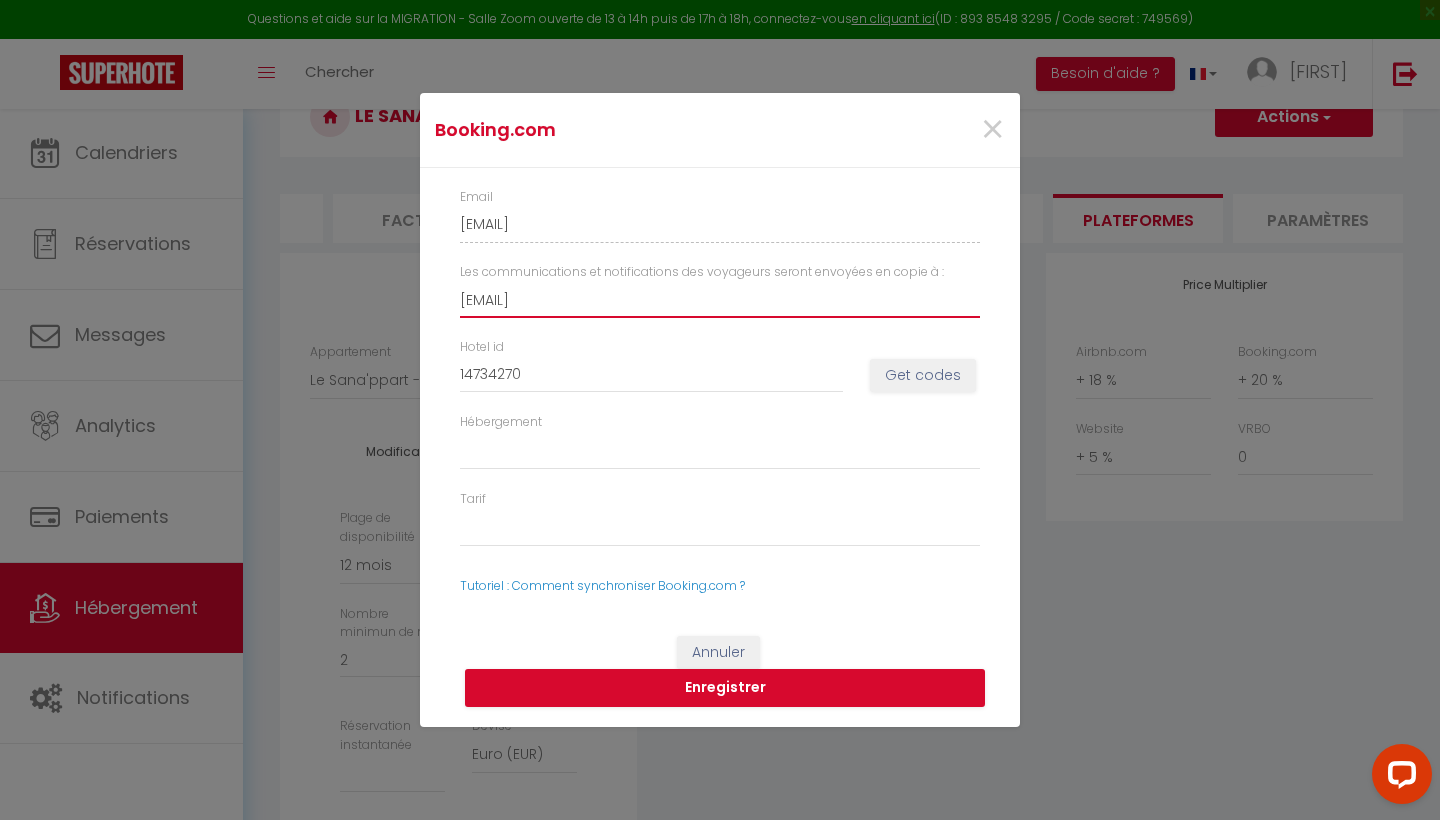 click on "[EMAIL]" at bounding box center (720, 300) 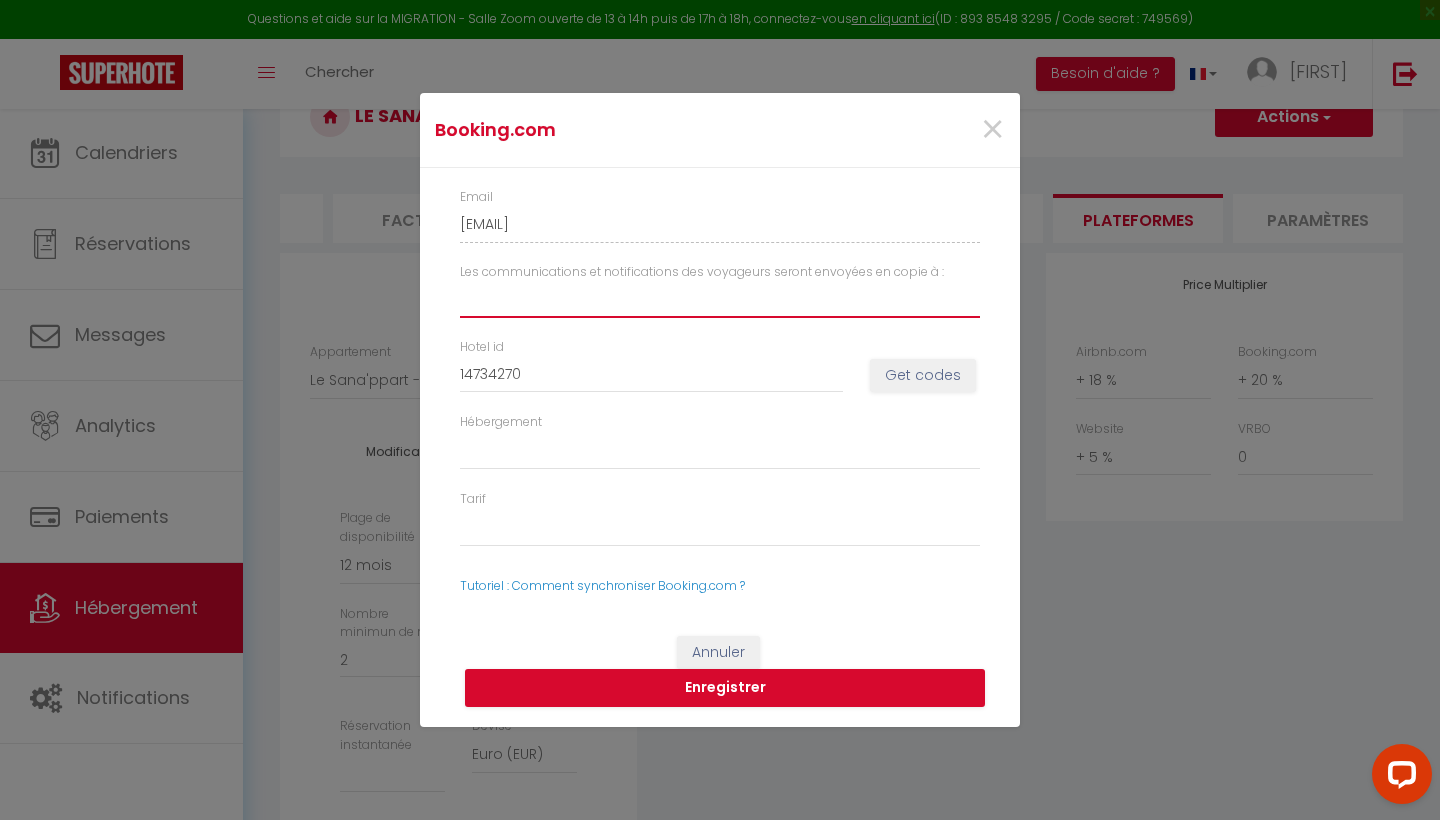 select 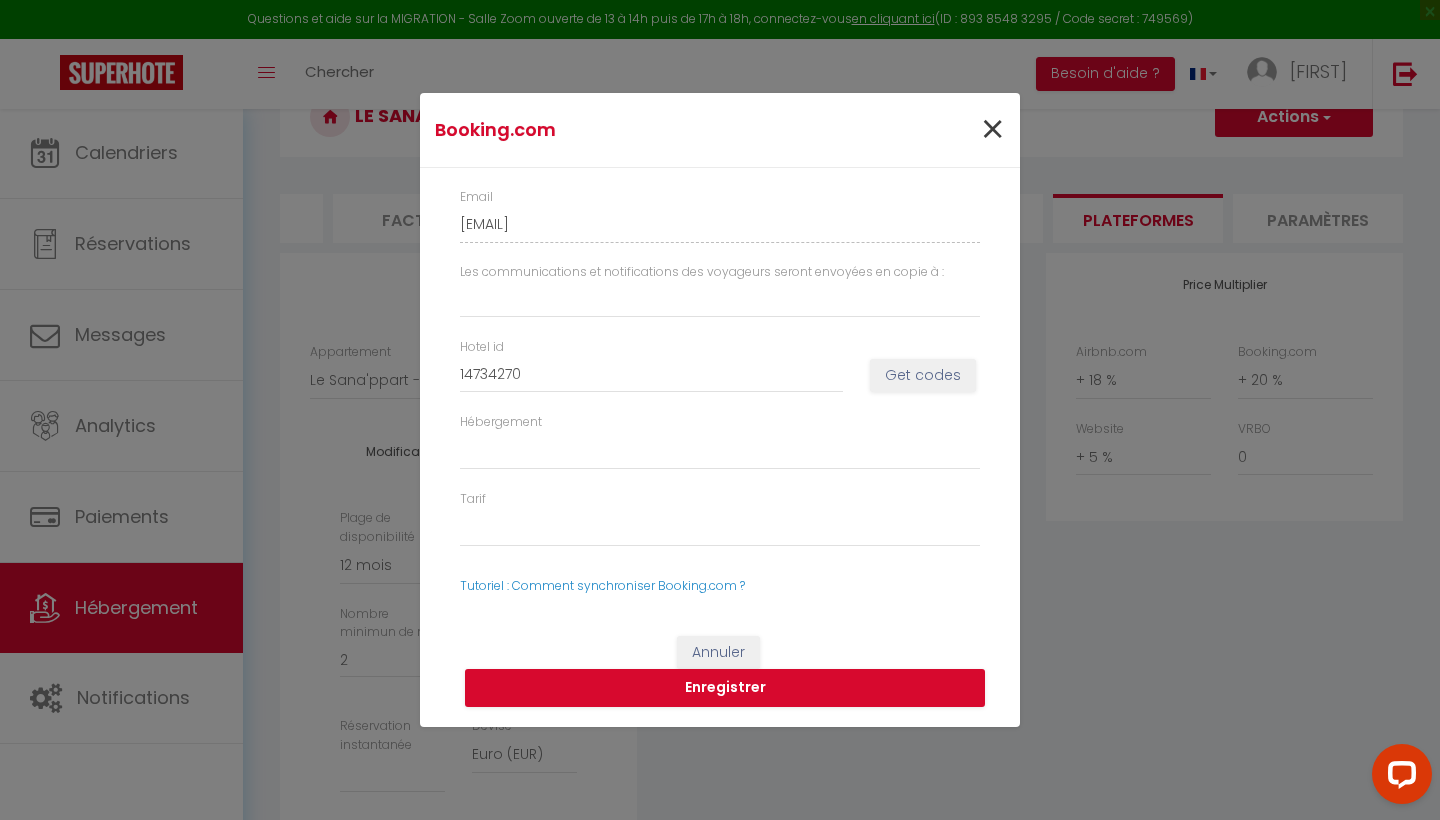 click on "×" at bounding box center (992, 130) 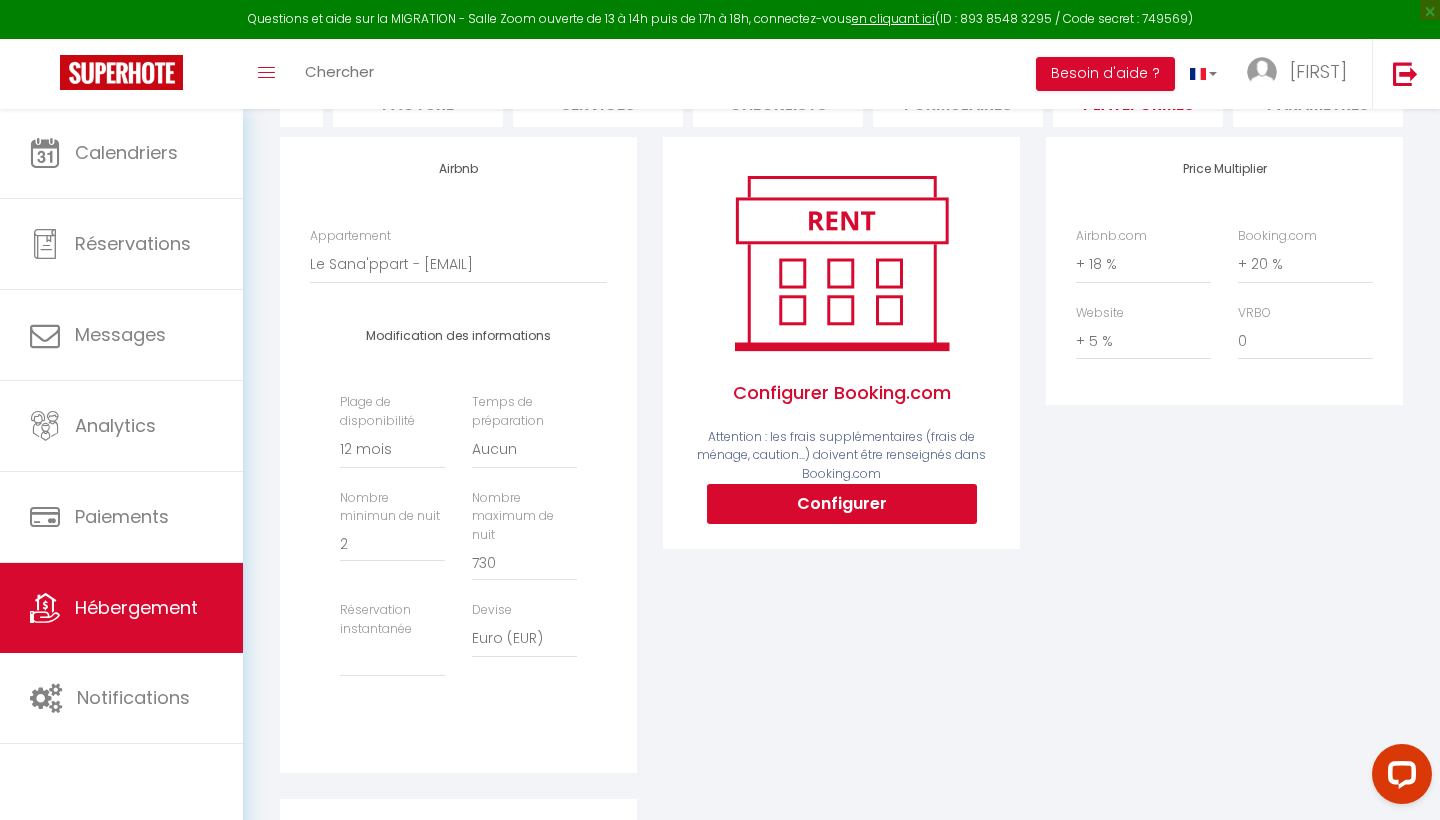 scroll, scrollTop: 226, scrollLeft: 0, axis: vertical 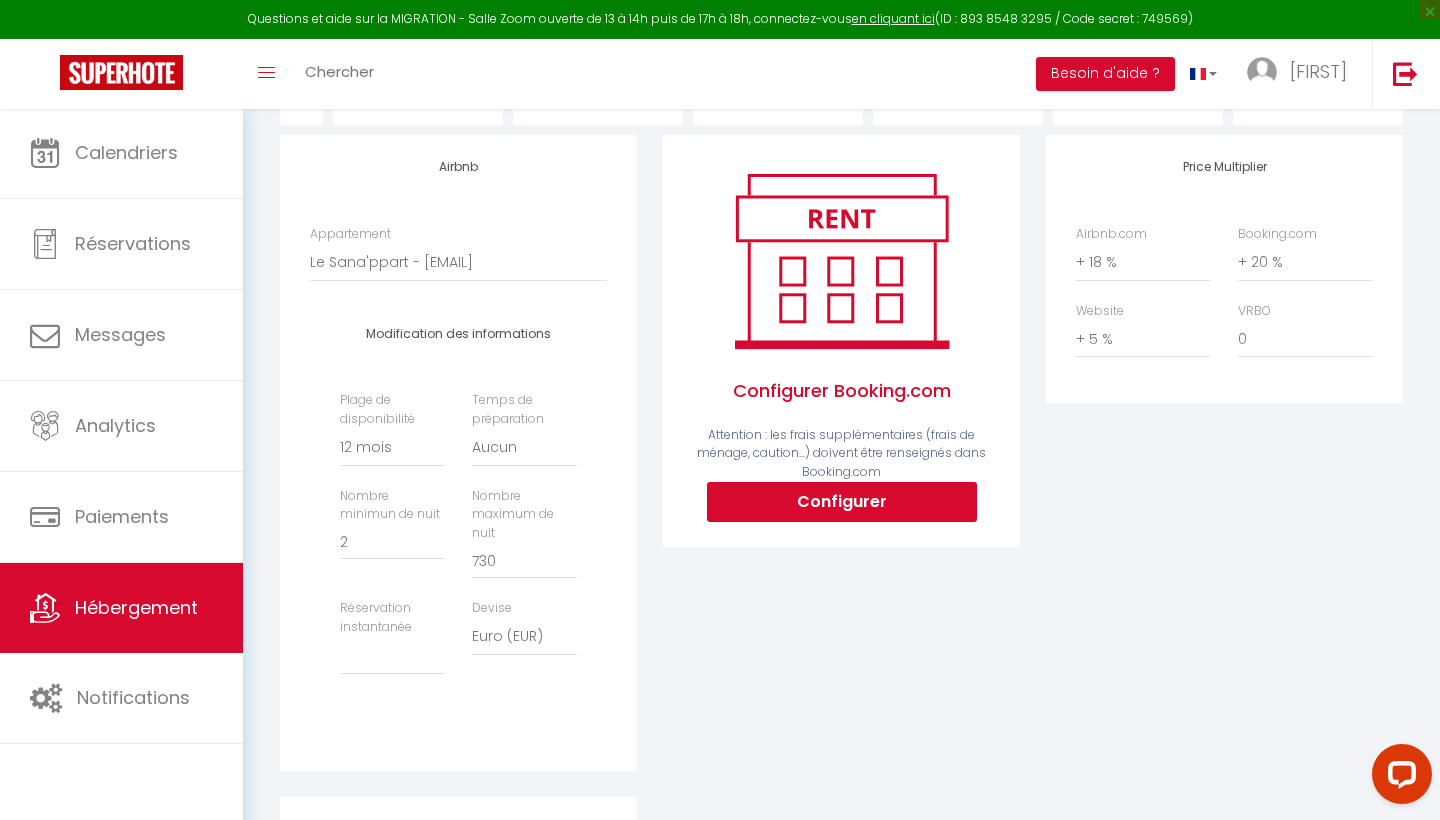 click on "Configurer" at bounding box center [842, 502] 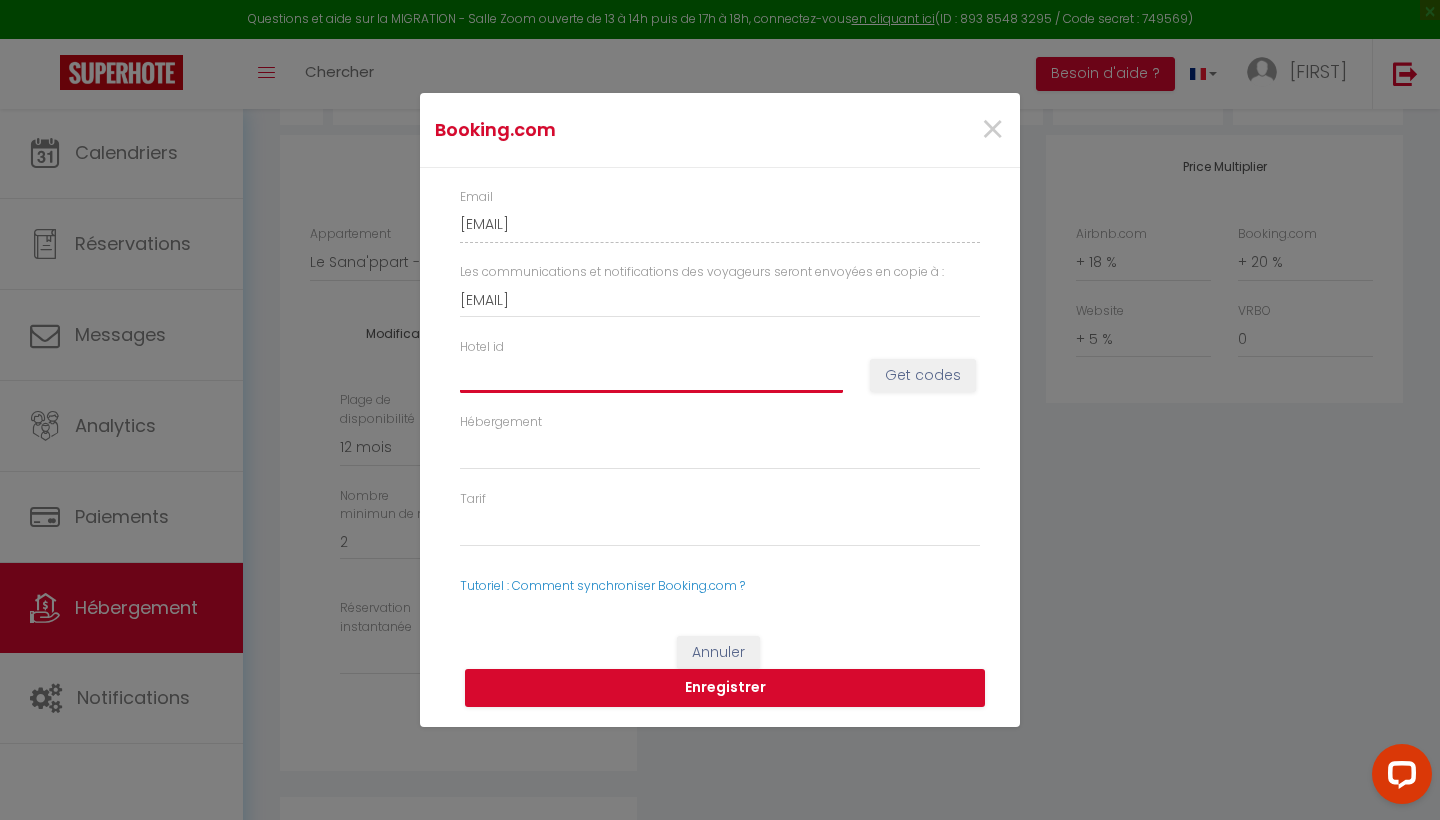 click on "Hotel id" at bounding box center [651, 375] 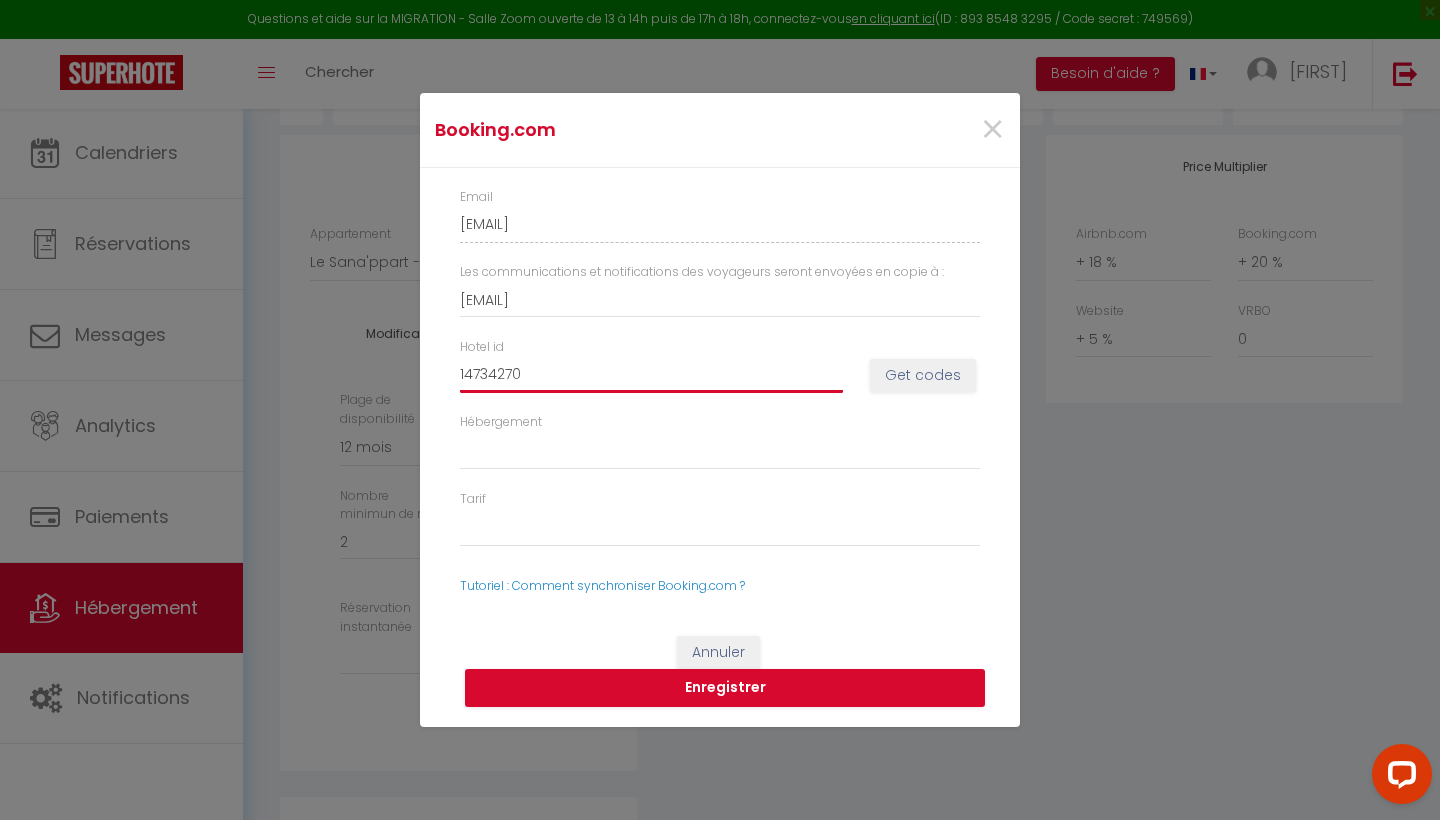 select 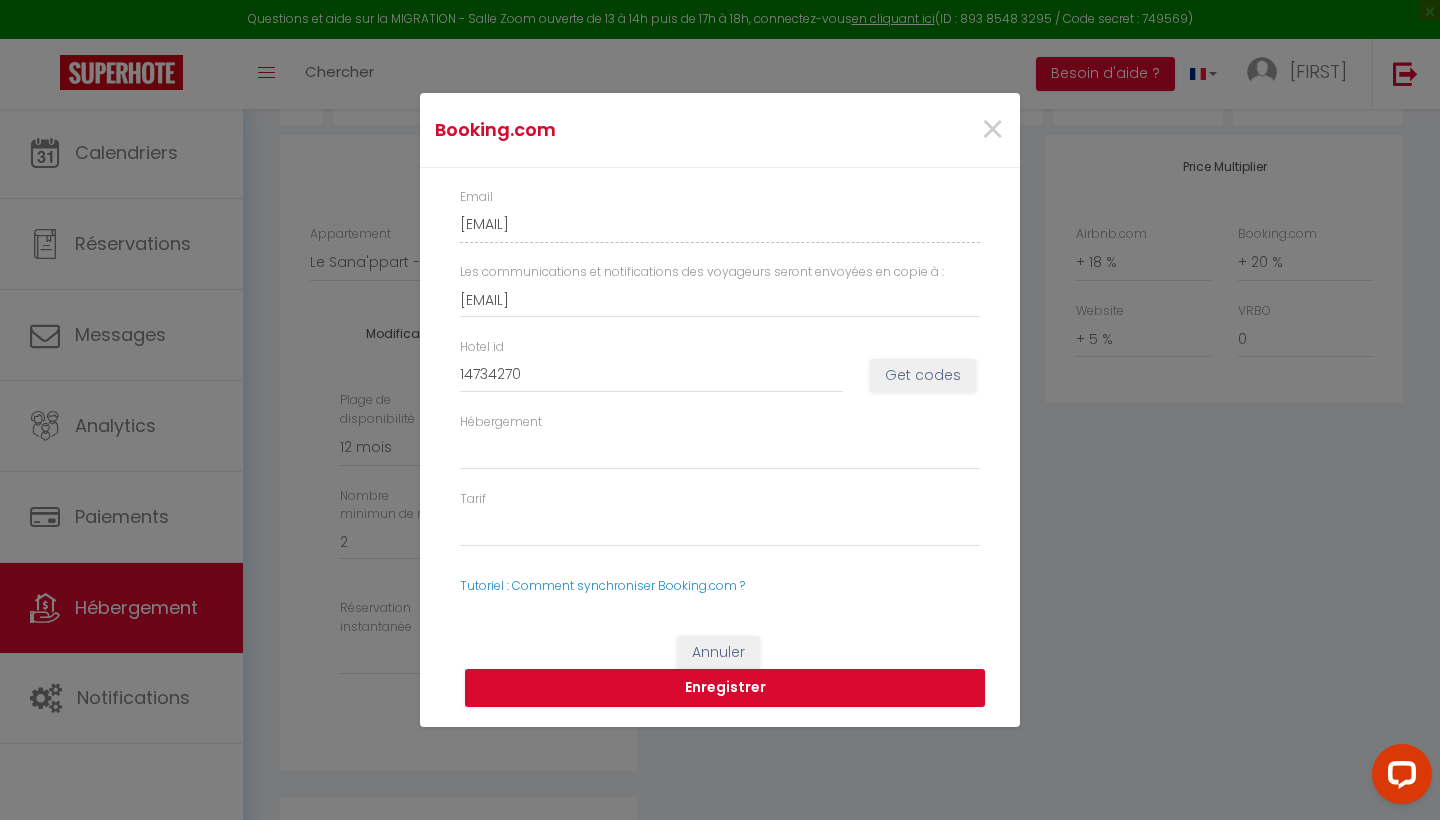click on "Get codes" at bounding box center (923, 376) 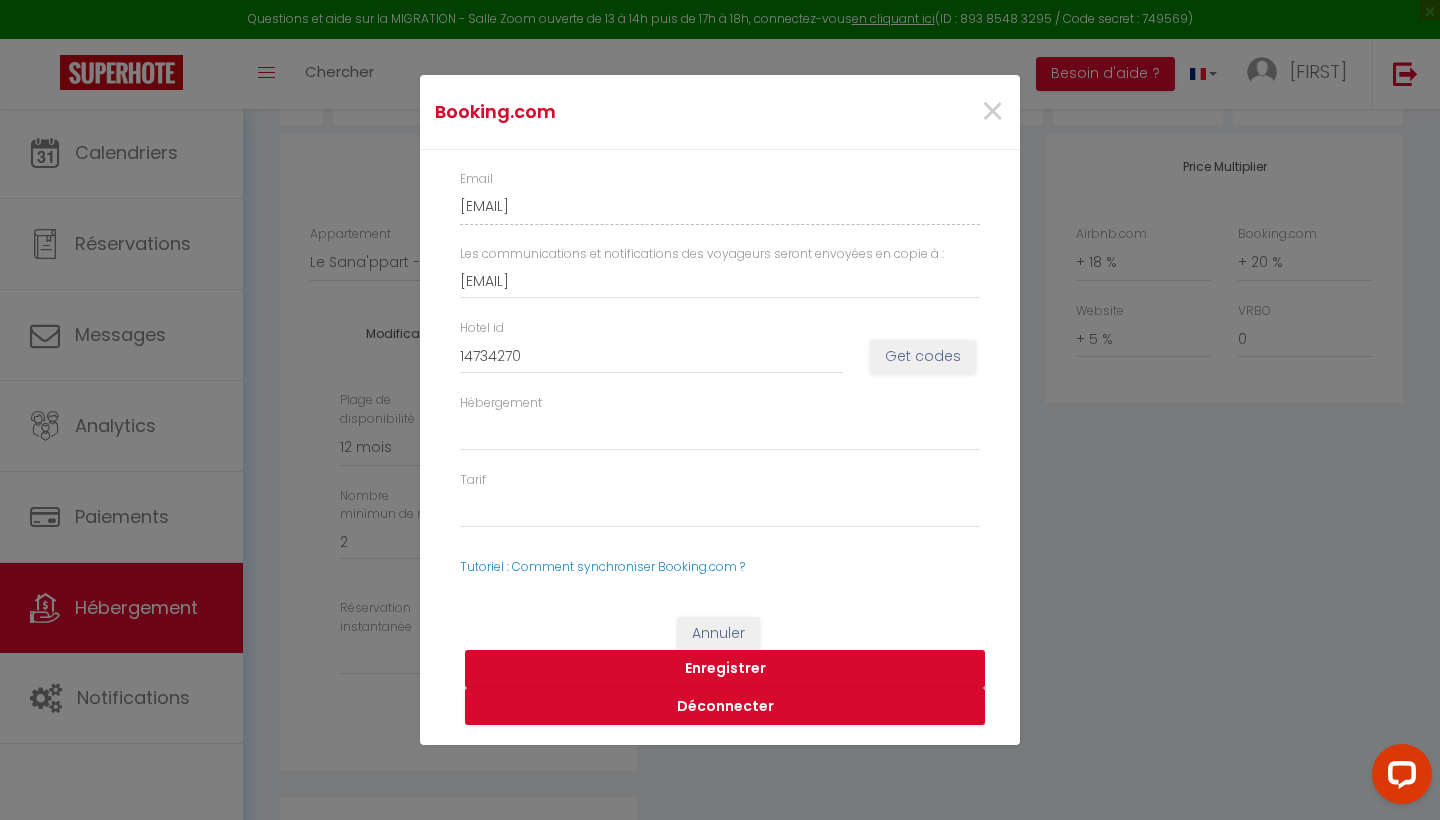 click on "Enregistrer" at bounding box center (725, 669) 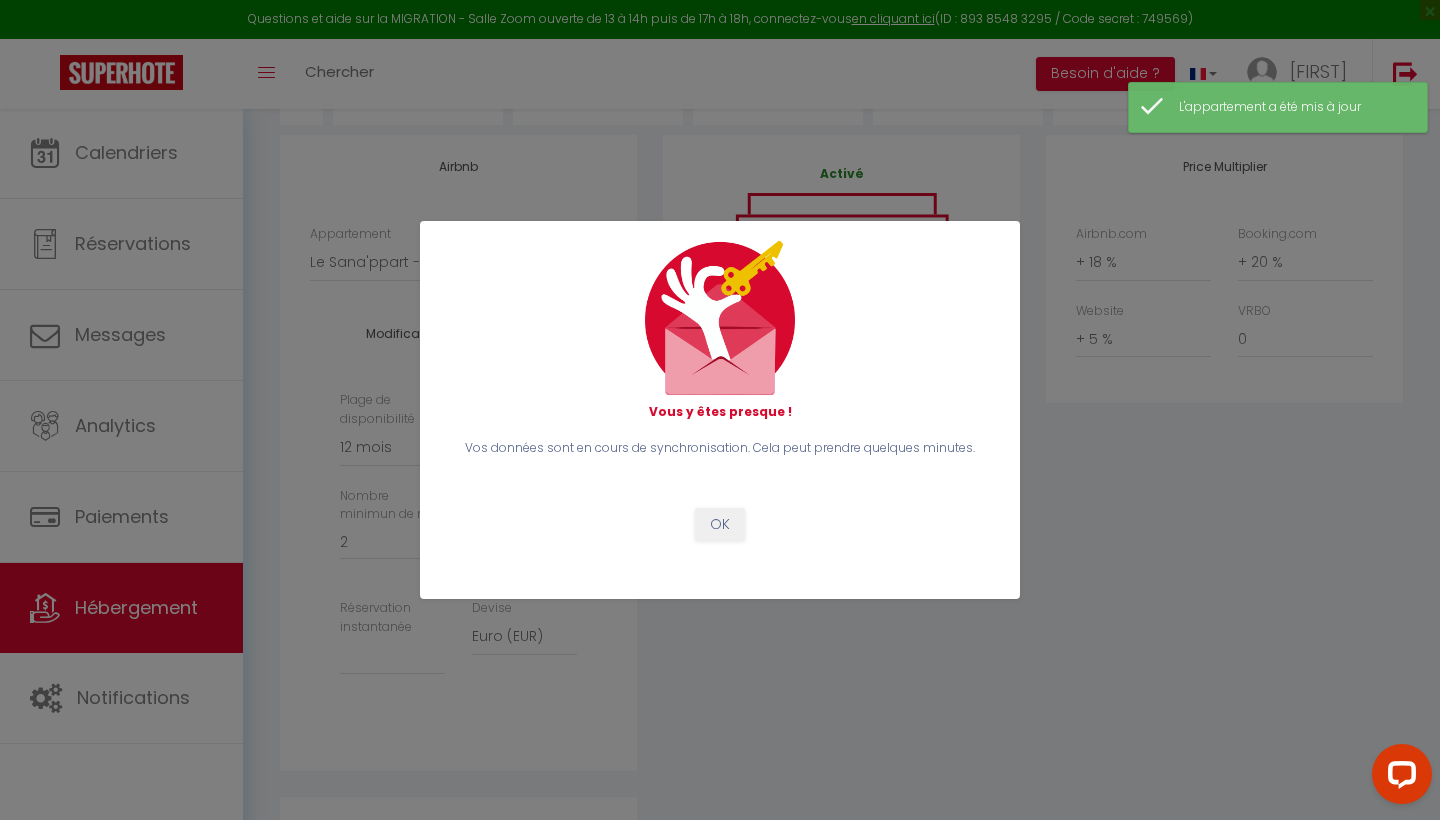 click on "OK" at bounding box center (720, 525) 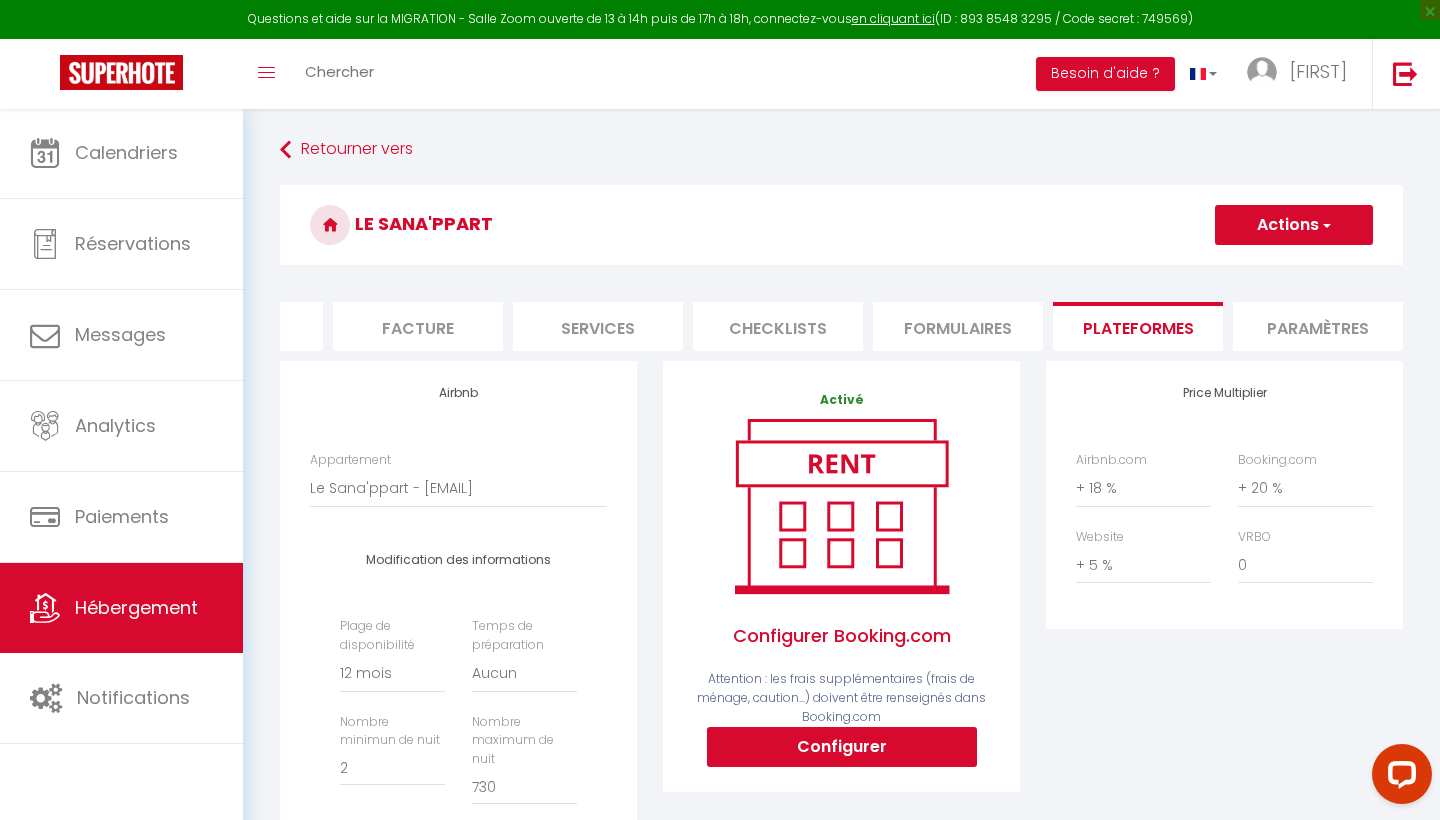 scroll, scrollTop: 0, scrollLeft: 0, axis: both 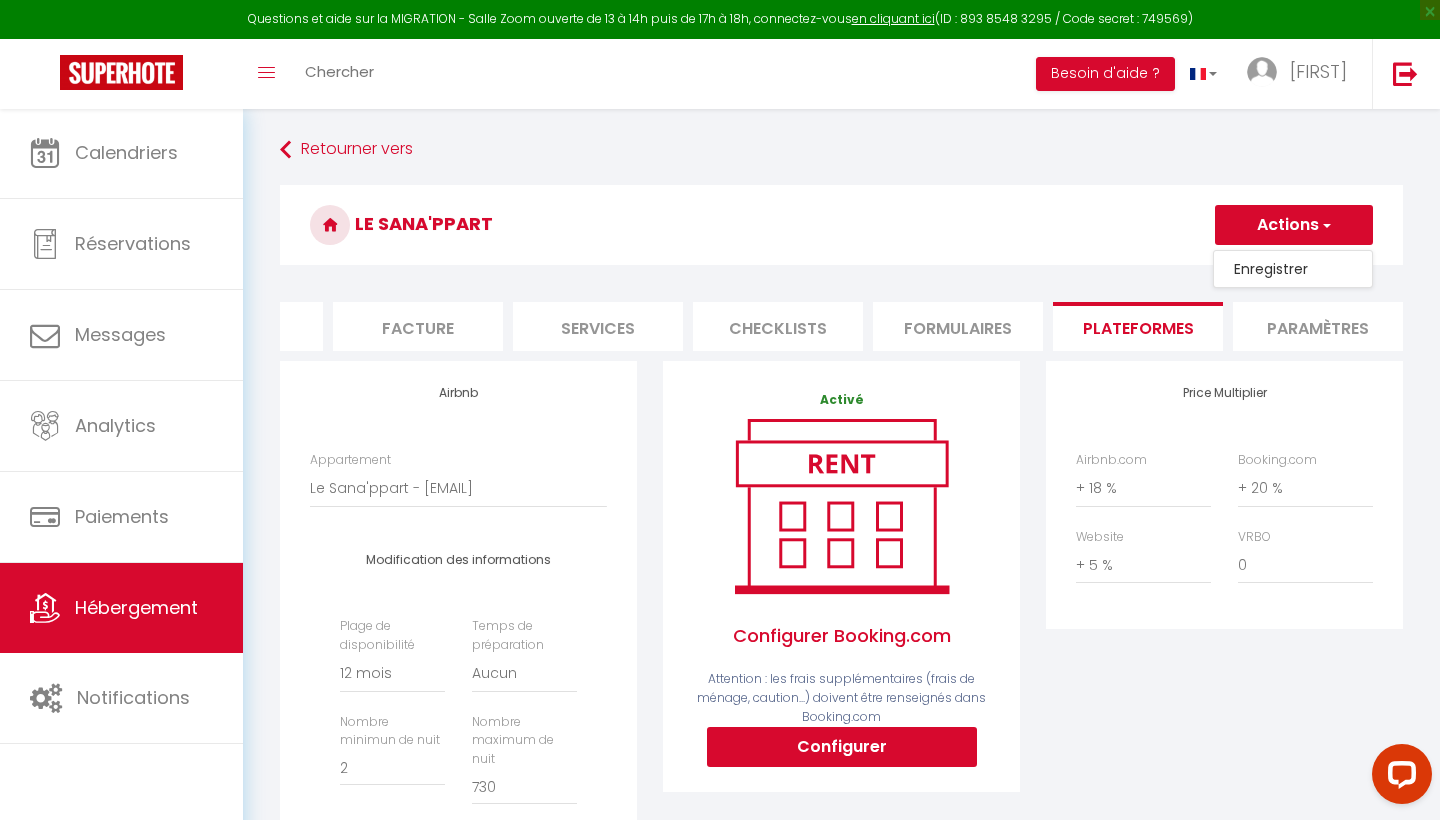 click on "Enregistrer" at bounding box center (1293, 269) 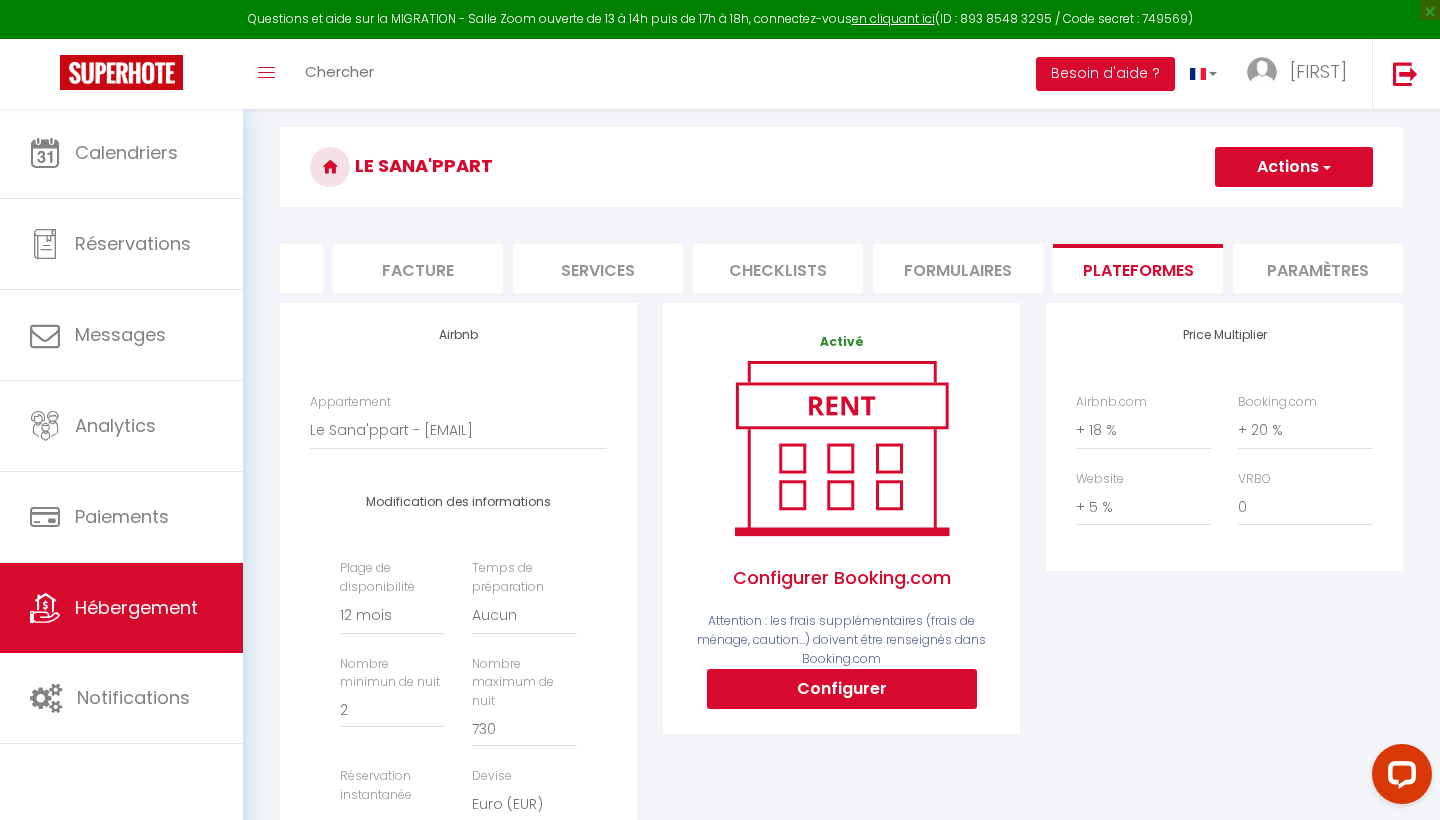 scroll, scrollTop: 17, scrollLeft: 0, axis: vertical 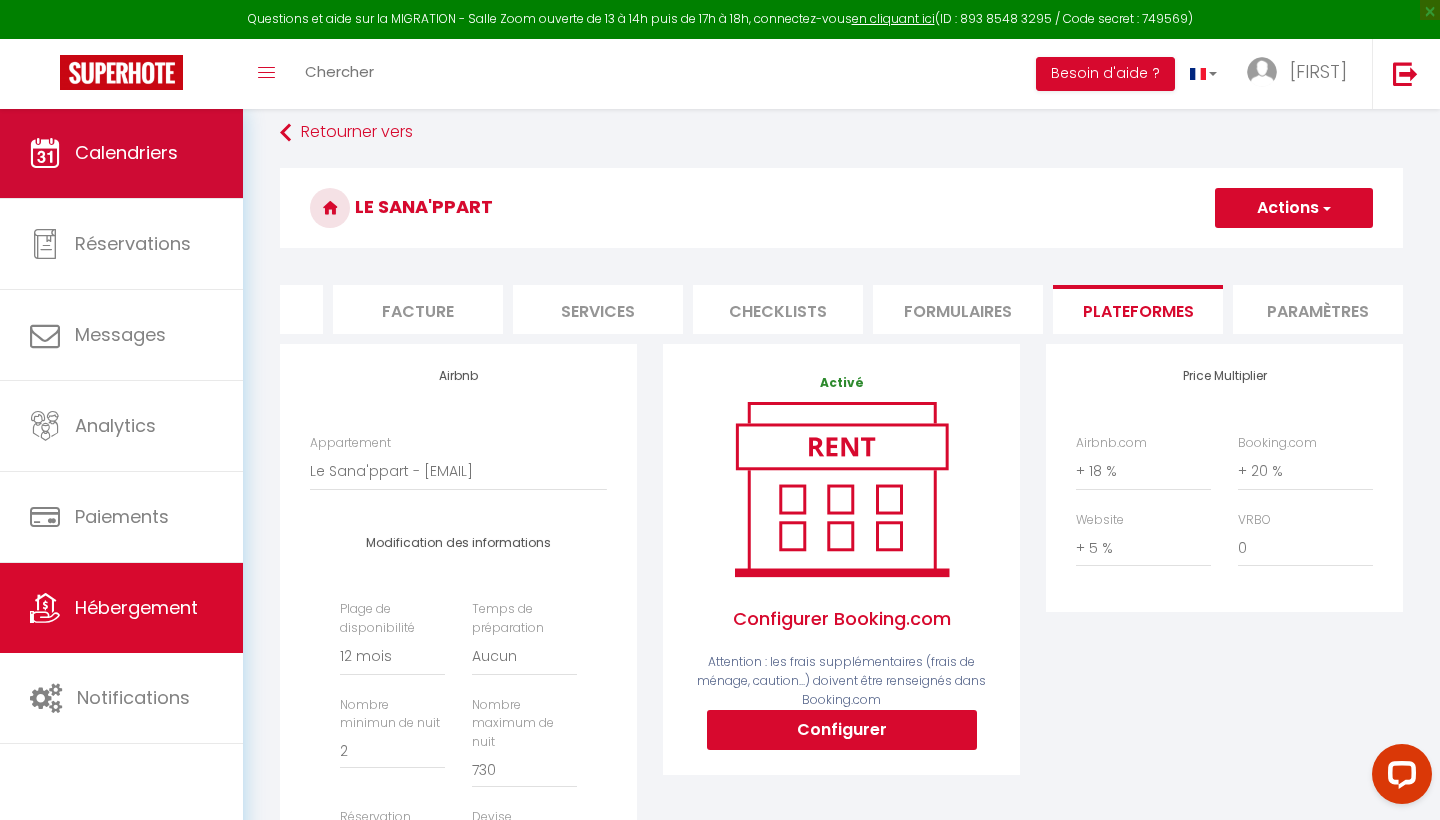 click on "Calendriers" at bounding box center [121, 153] 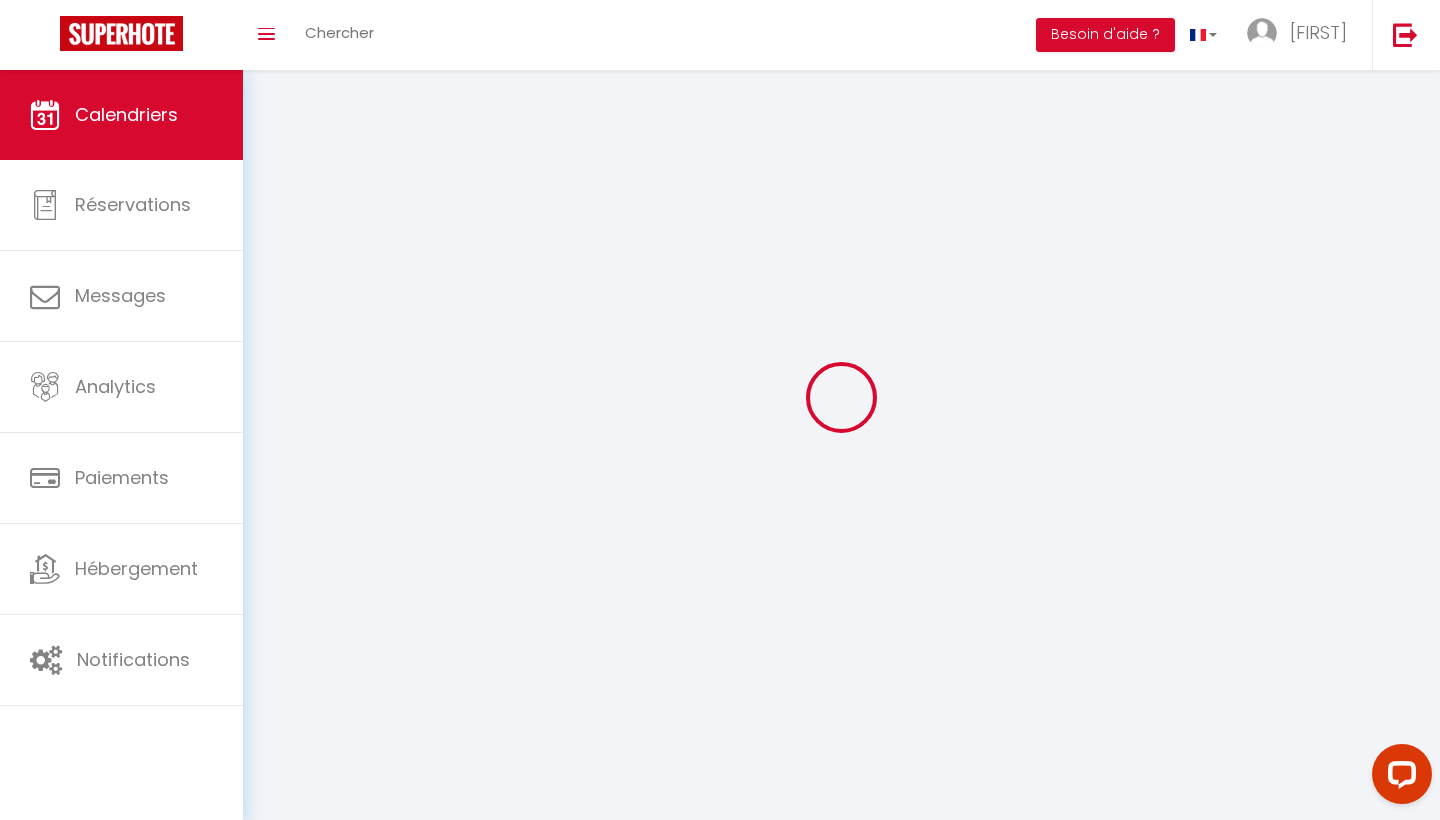 scroll, scrollTop: 0, scrollLeft: 0, axis: both 